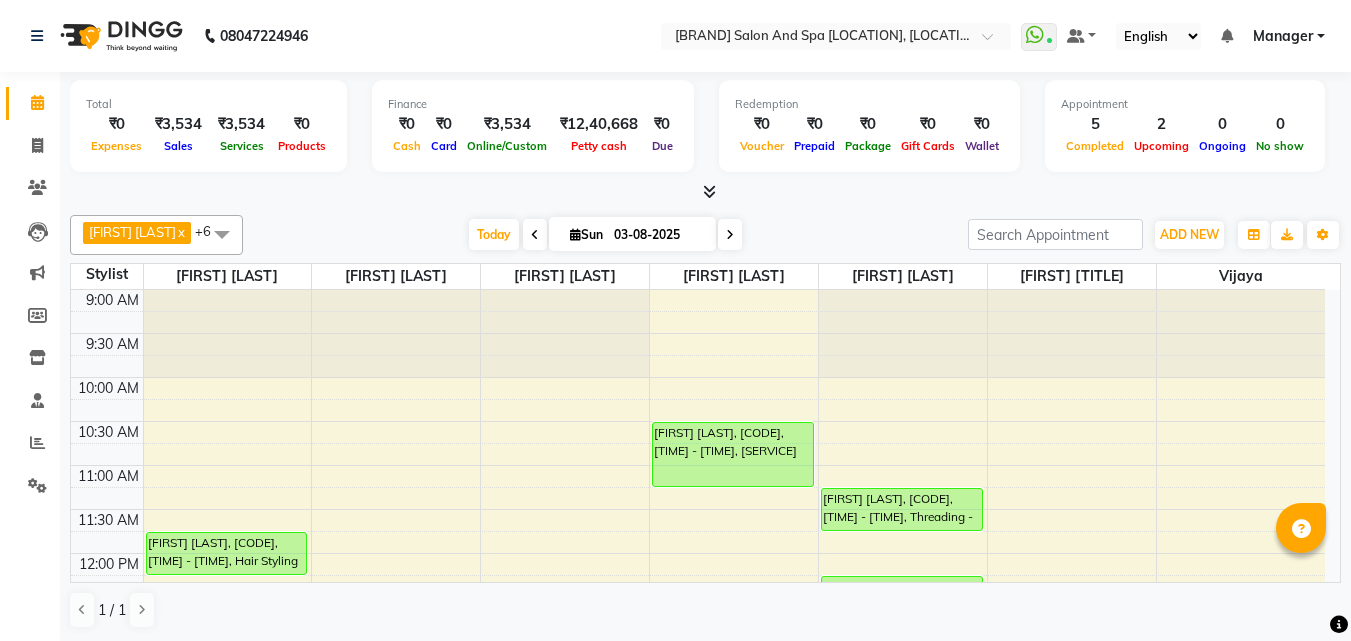 scroll, scrollTop: 0, scrollLeft: 0, axis: both 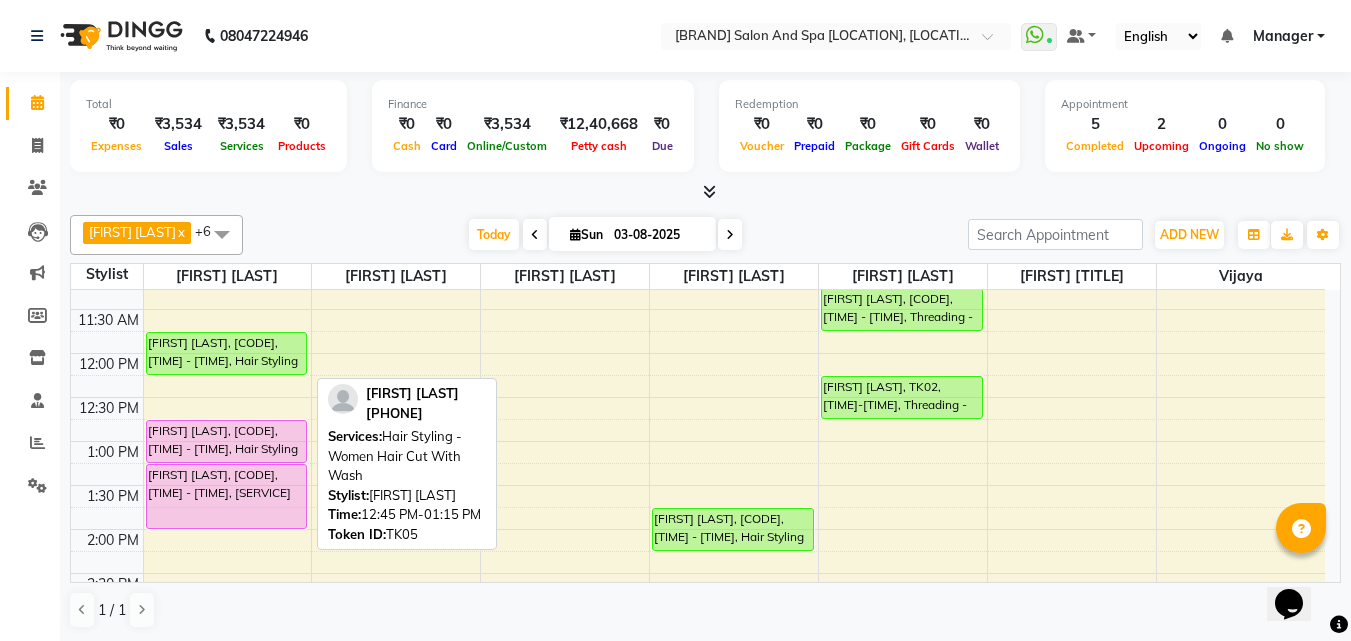 click on "[FIRST] [LAST], [CODE], [TIME] - [TIME], Hair Styling - Women Hair Cut With Wash" at bounding box center (227, 441) 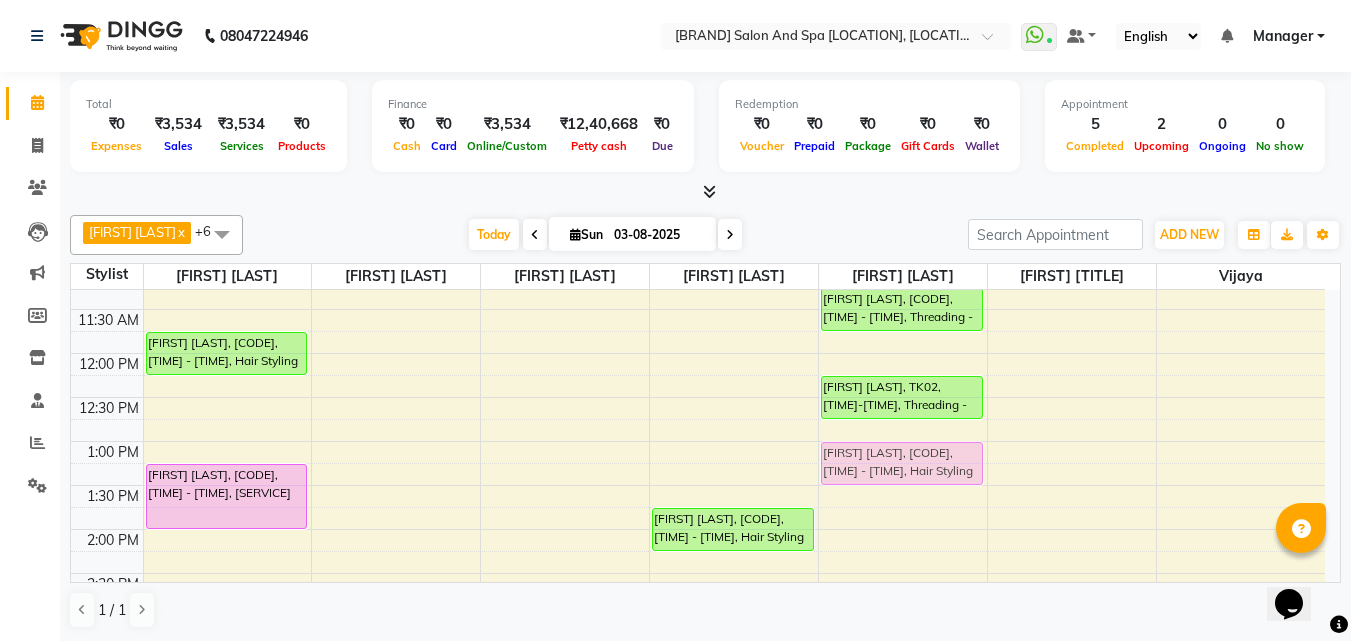 drag, startPoint x: 249, startPoint y: 436, endPoint x: 842, endPoint y: 459, distance: 593.44586 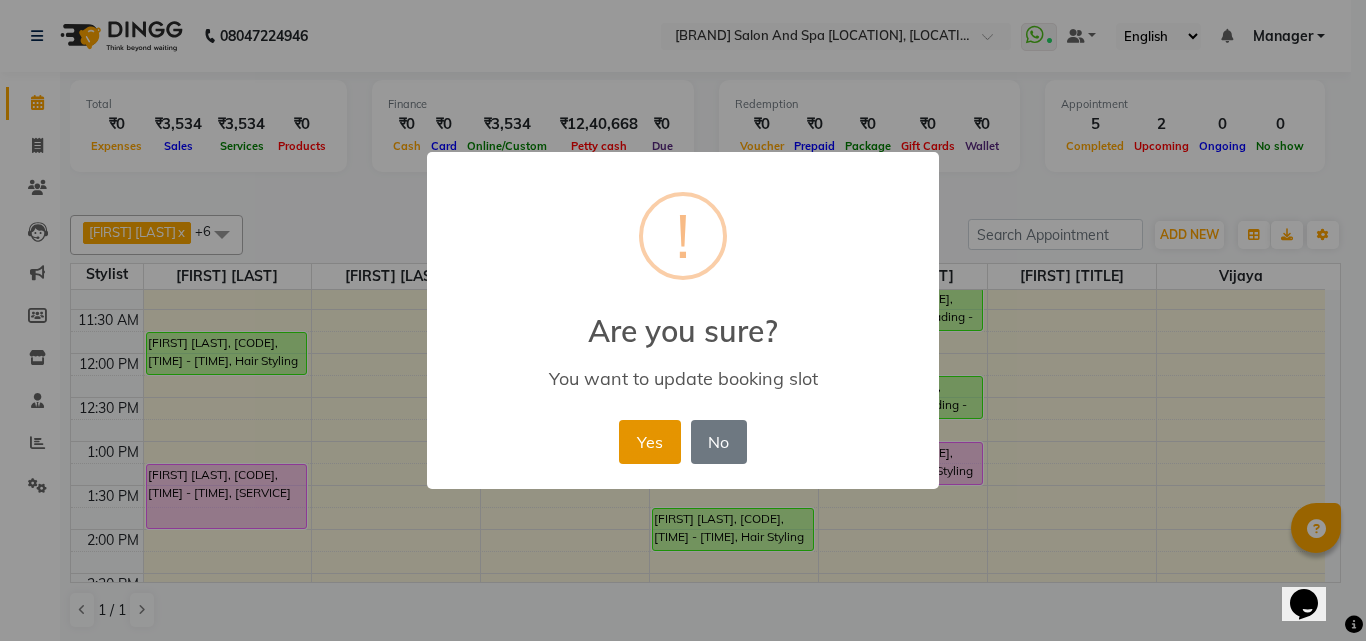 click on "Yes" at bounding box center (649, 442) 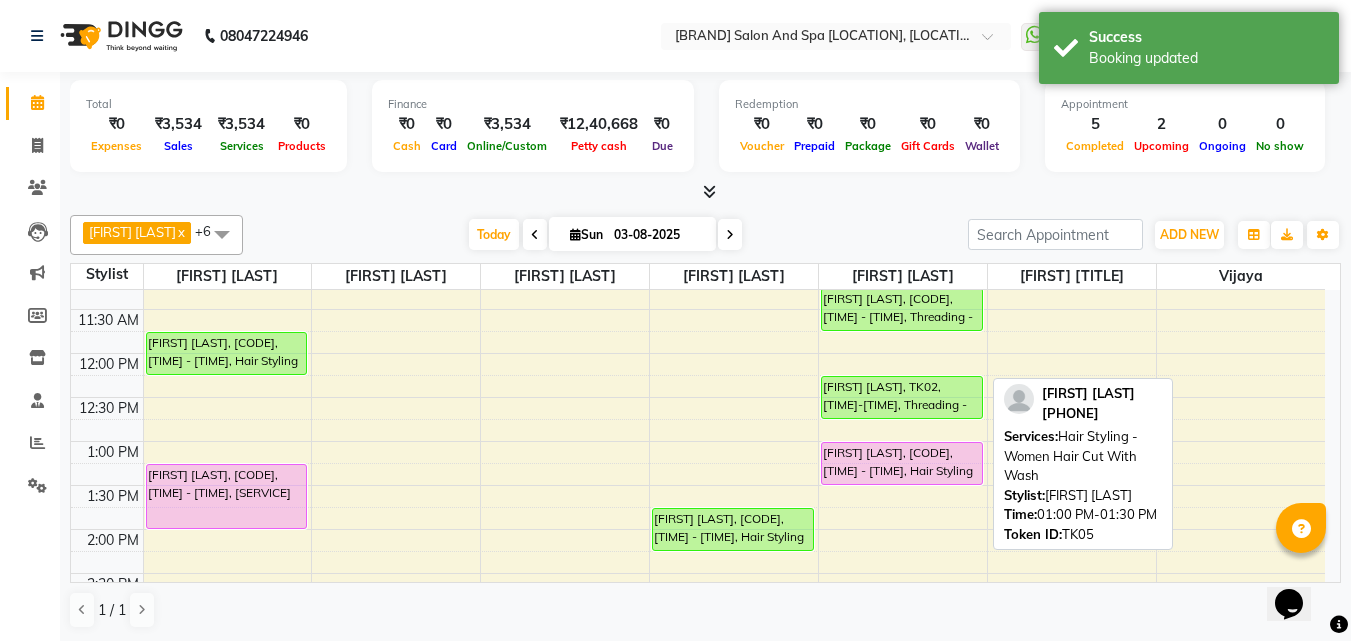 click on "[FIRST] [LAST], [CODE], [TIME] - [TIME], Hair Styling - Women Hair Cut With Wash" at bounding box center (902, 463) 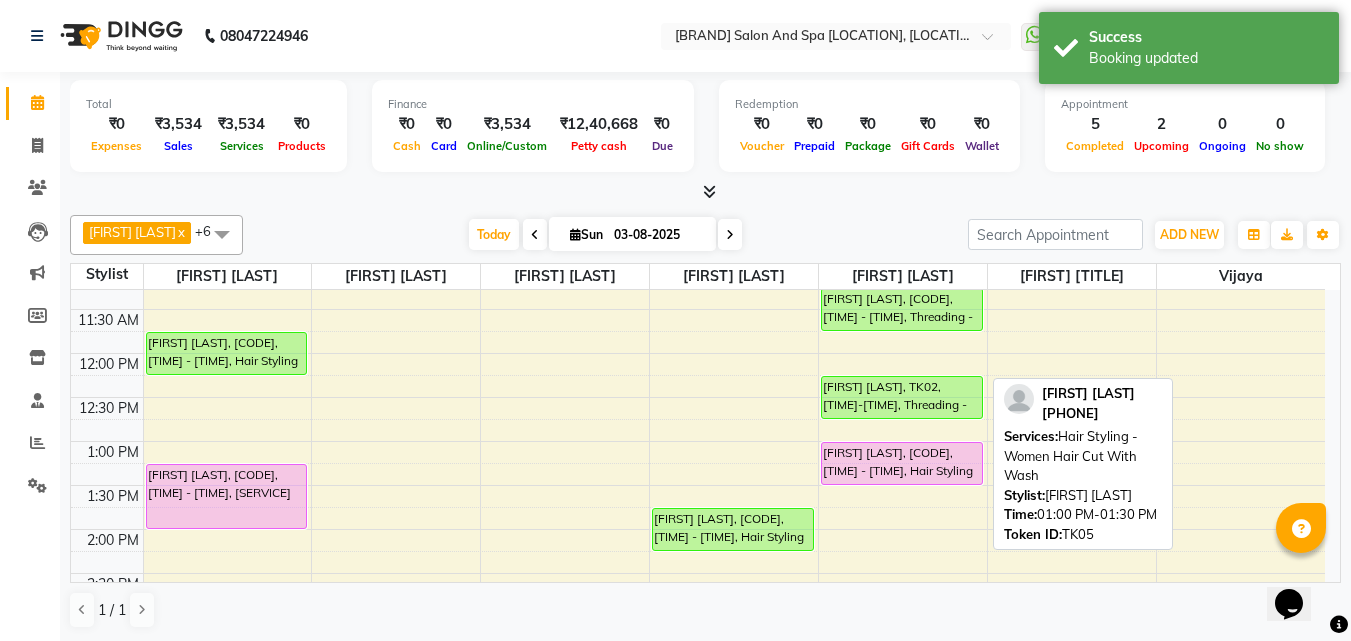 click on "[FIRST] [LAST], [CODE], [TIME] - [TIME], Hair Styling - Women Hair Cut With Wash" at bounding box center (902, 463) 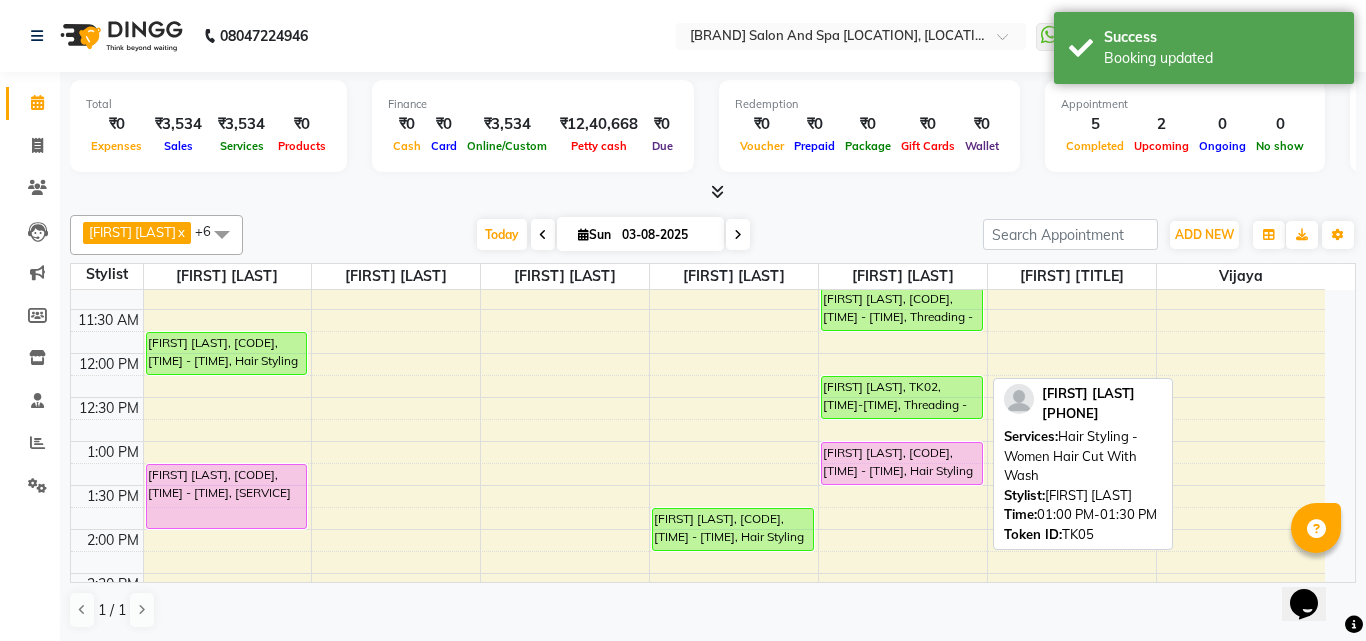 select on "7" 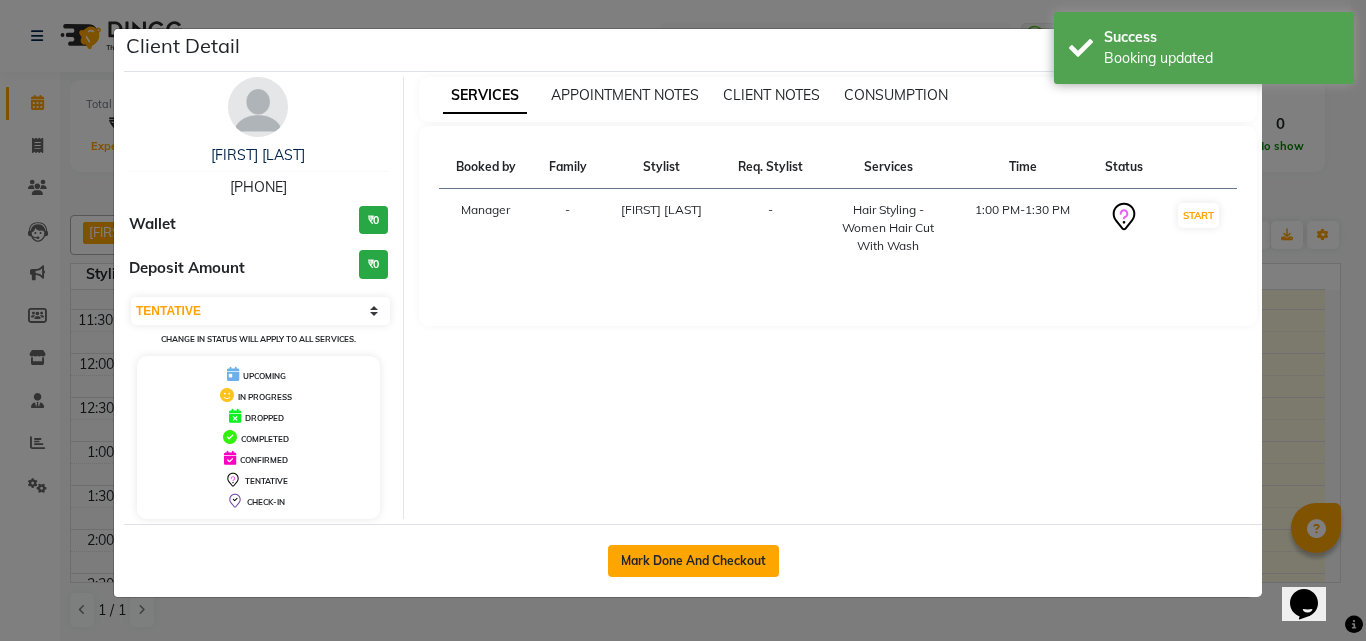 click on "Mark Done And Checkout" 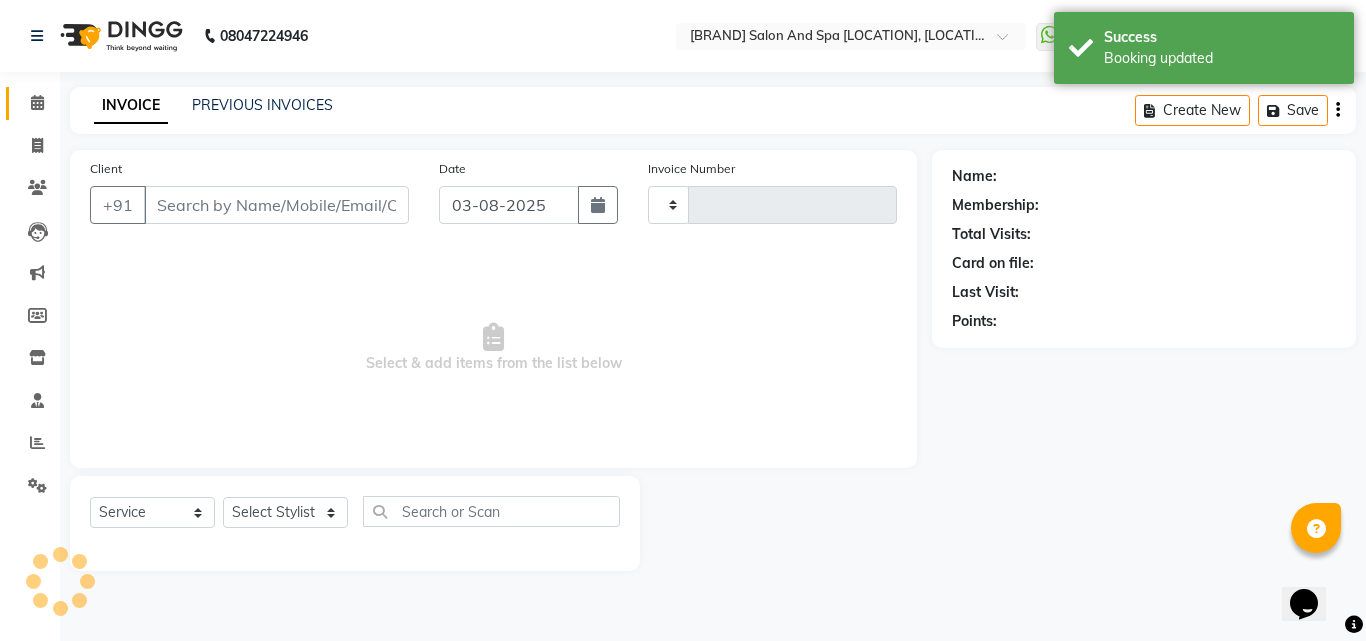 type on "2012" 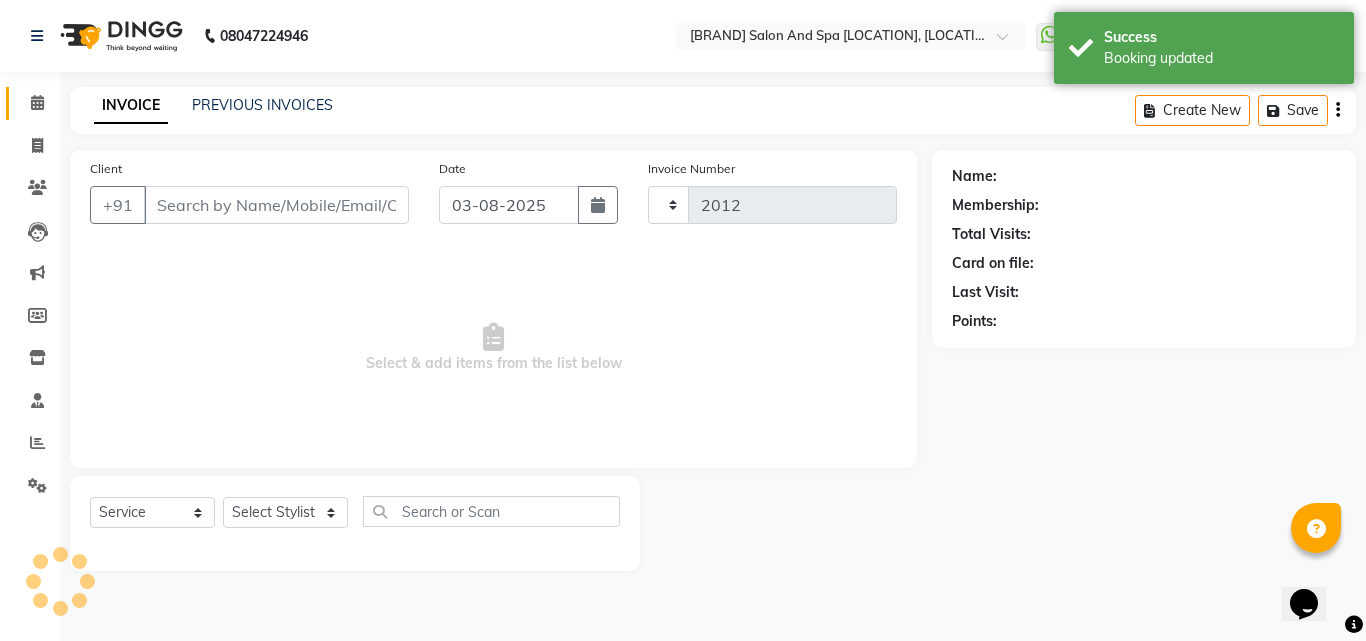 select on "6713" 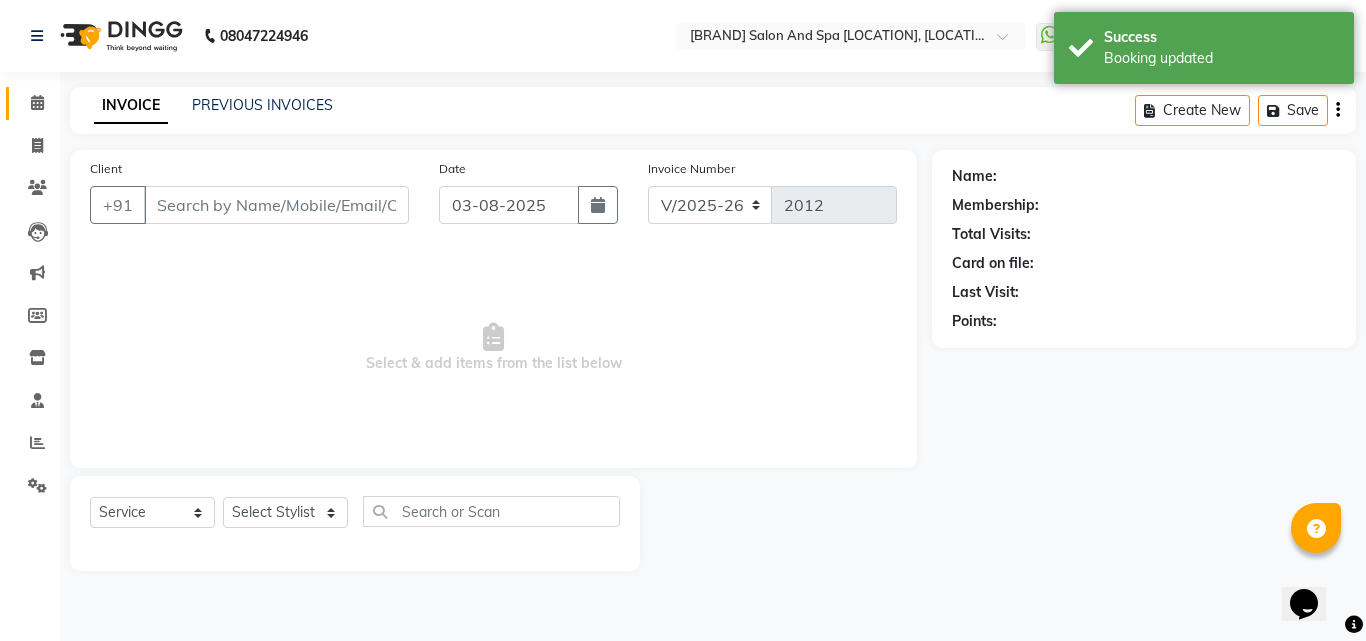 type on "73******25" 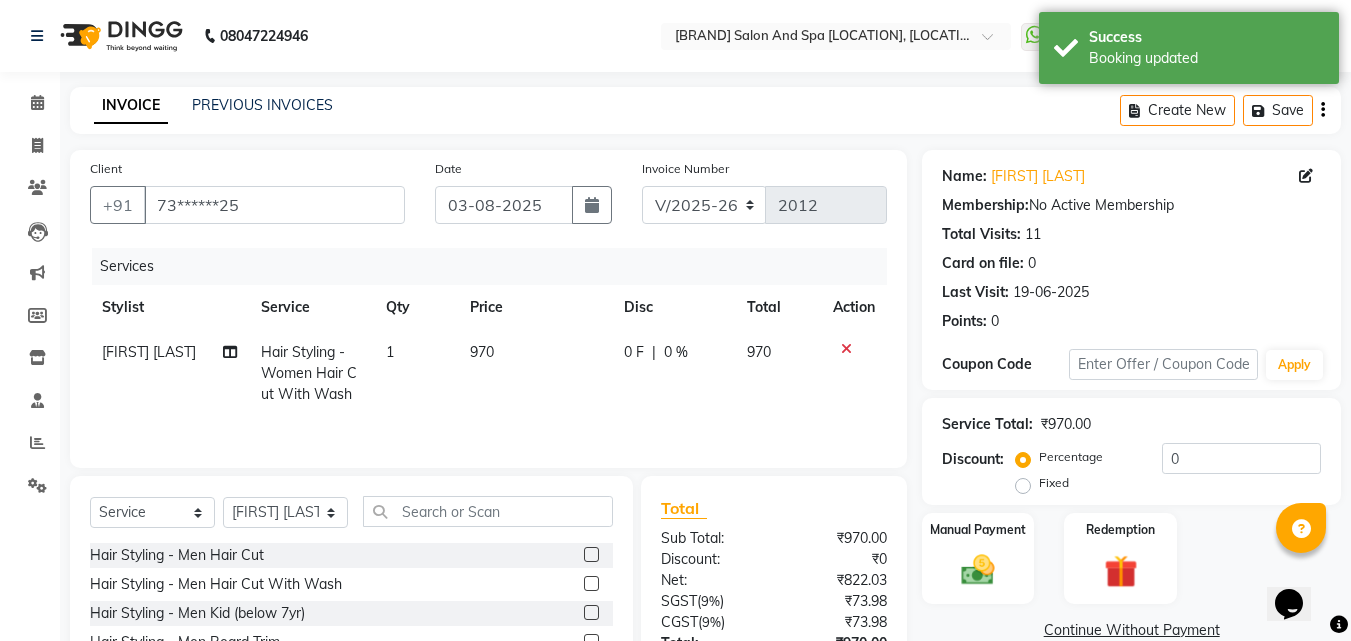 click on "970" 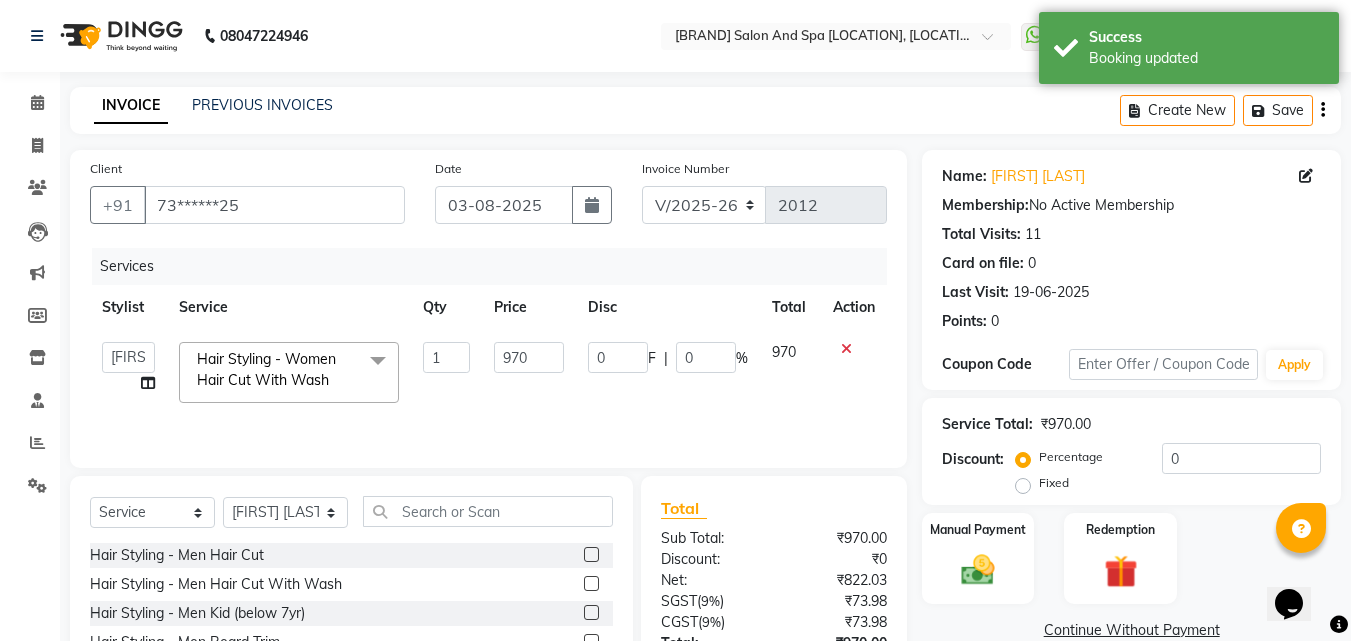 click on "Hair Styling - Women Hair Cut With Wash" 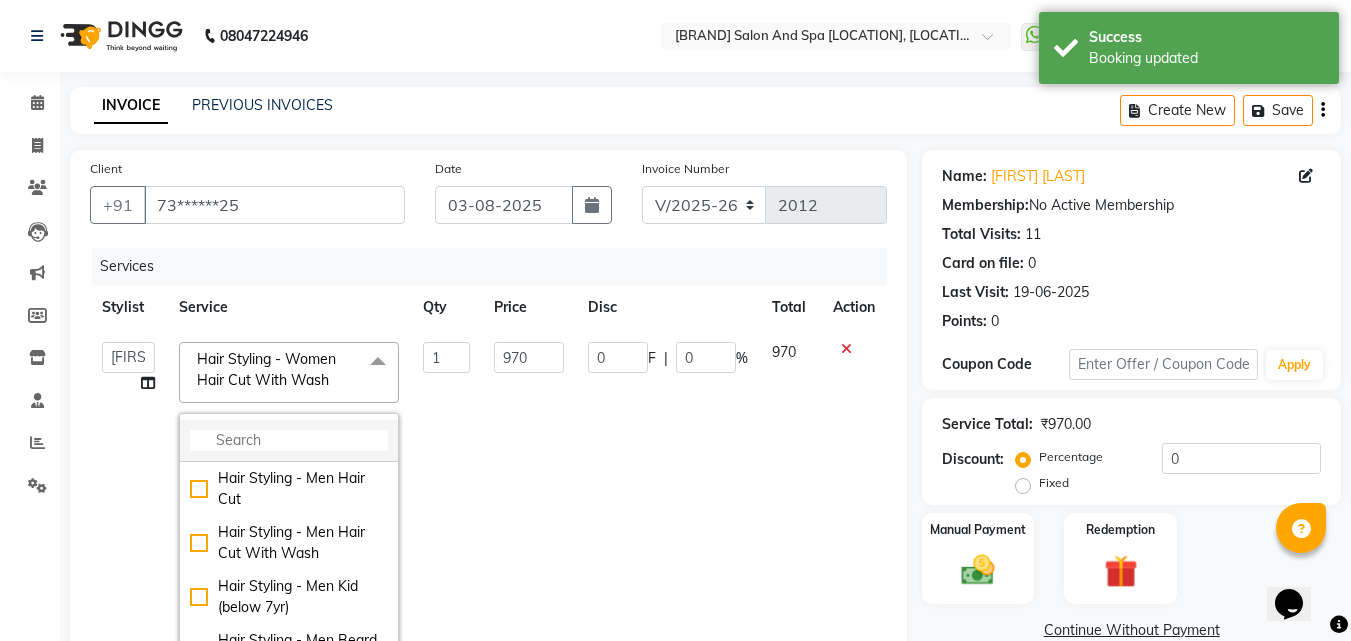 click 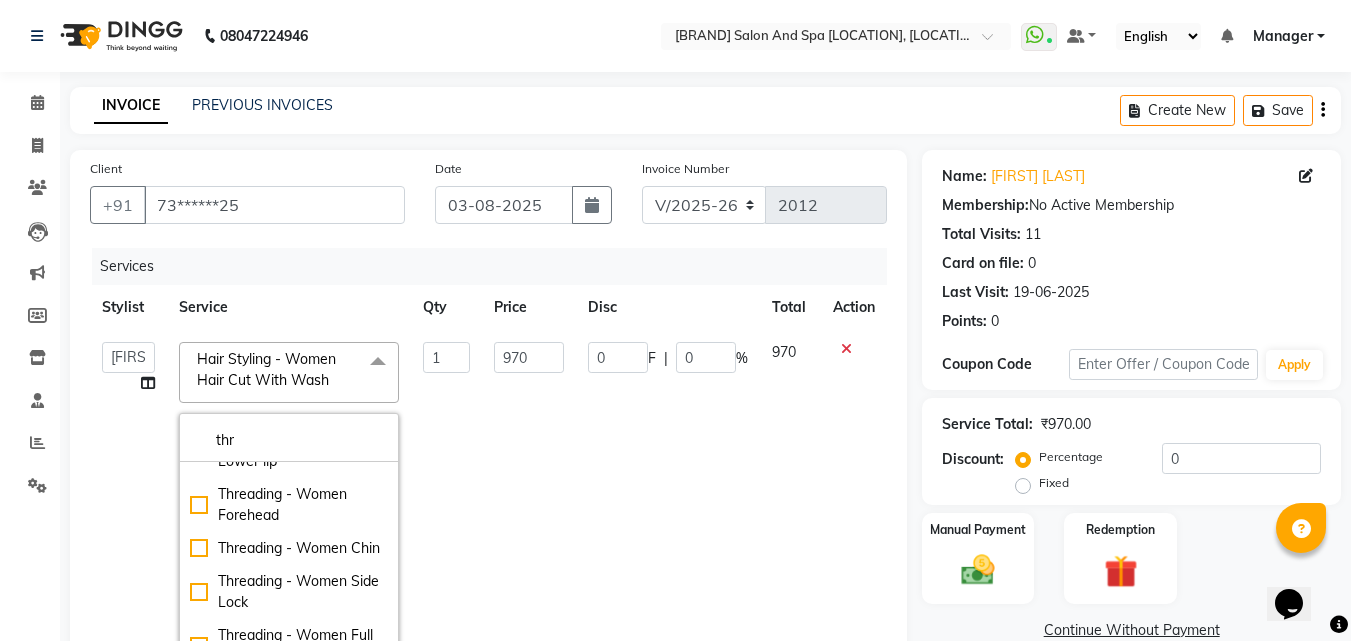 scroll, scrollTop: 235, scrollLeft: 0, axis: vertical 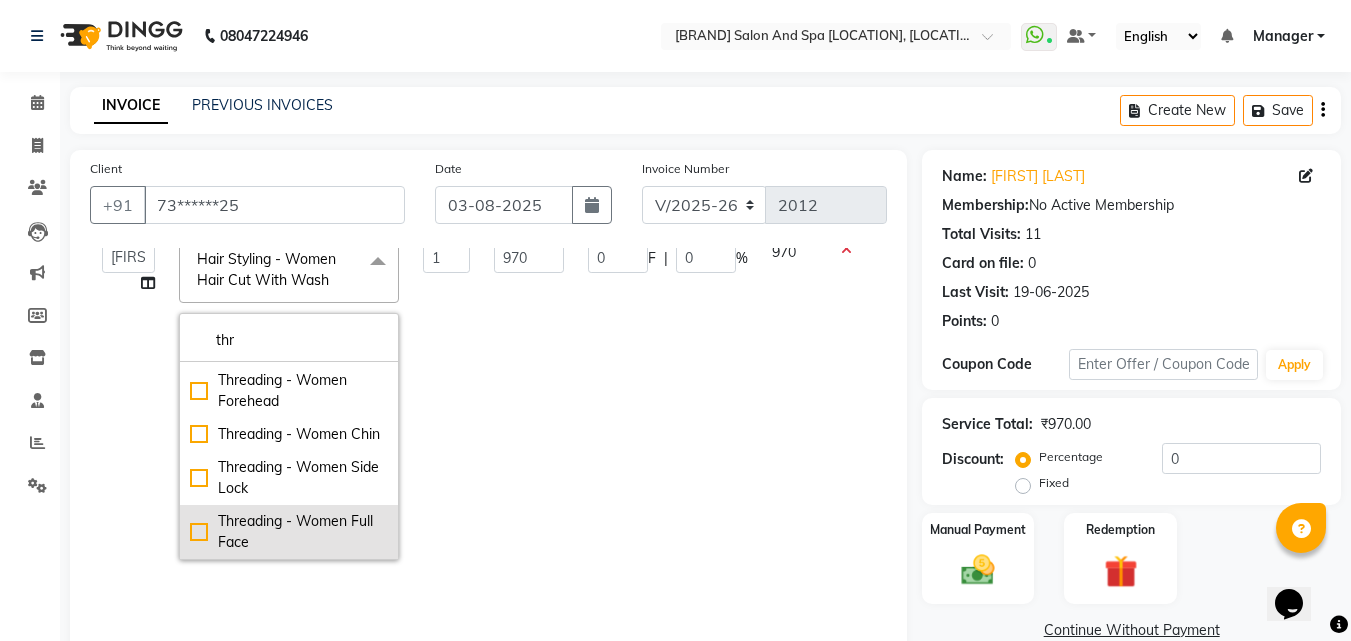 type on "thr" 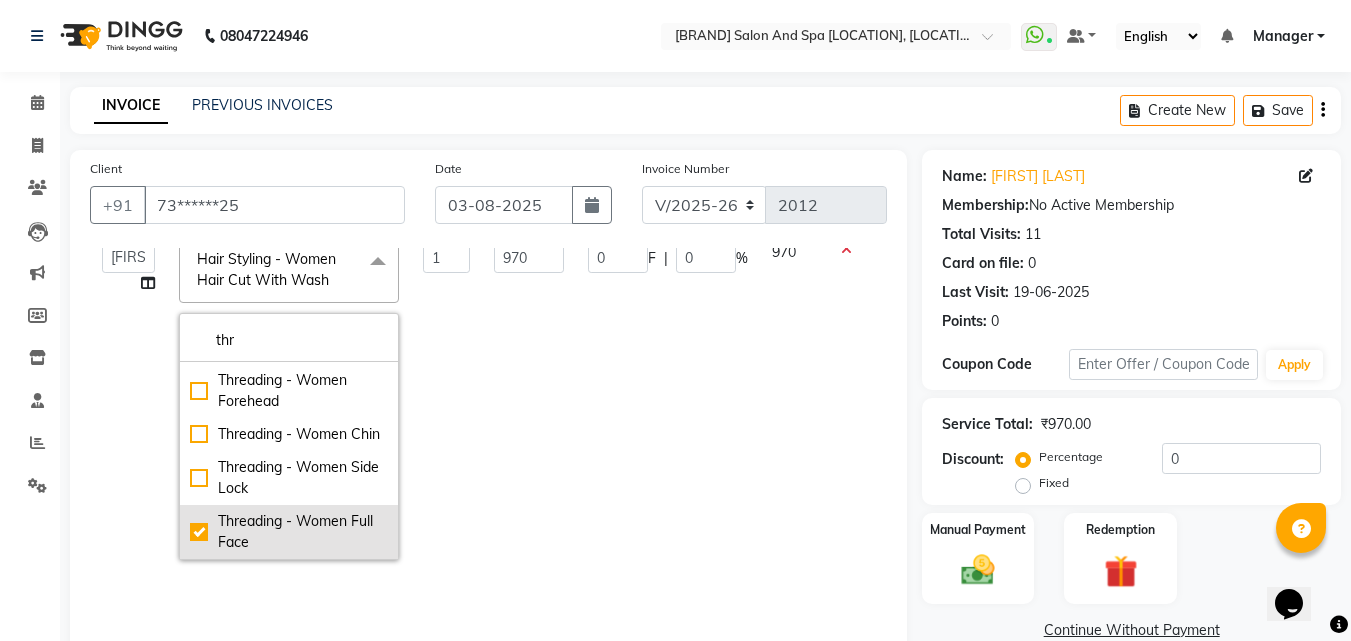 type on "260" 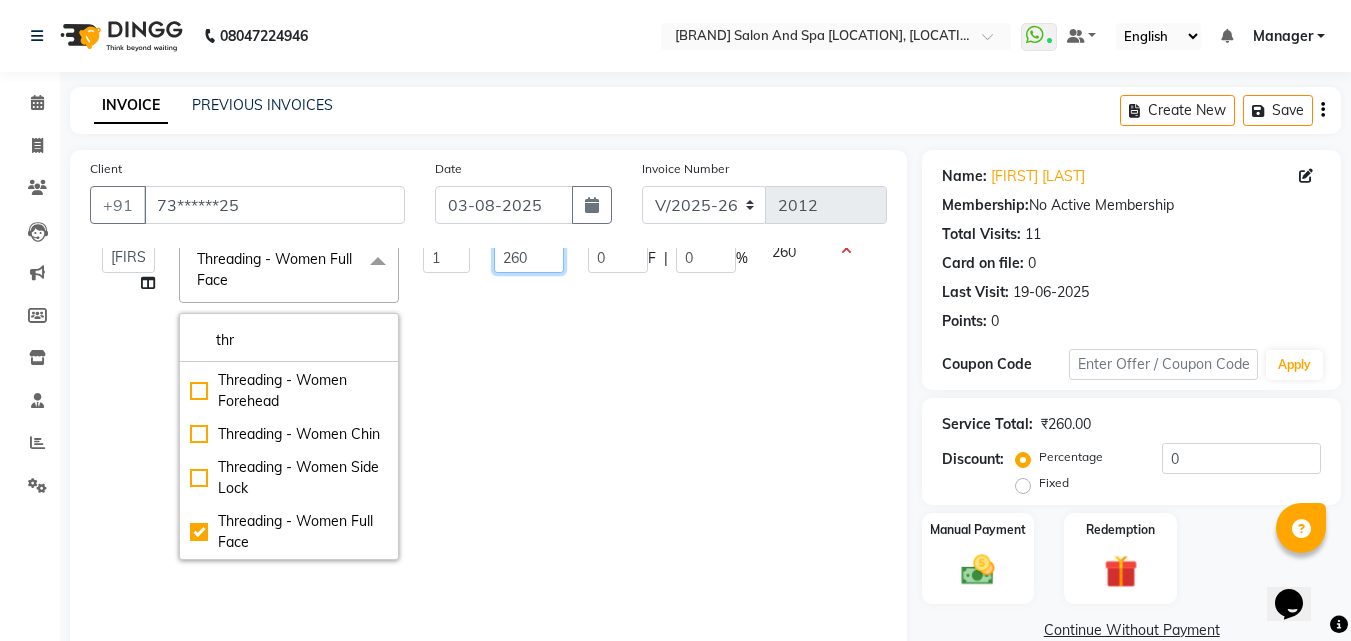 click on "260" 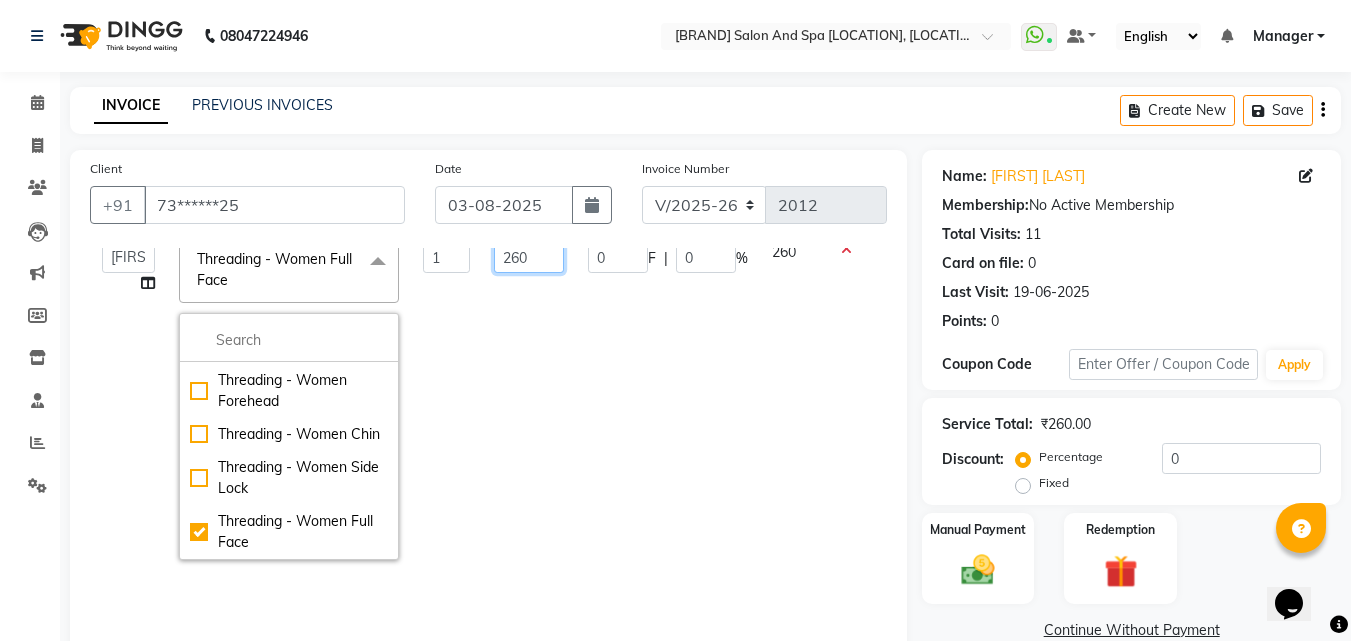 scroll, scrollTop: 0, scrollLeft: 0, axis: both 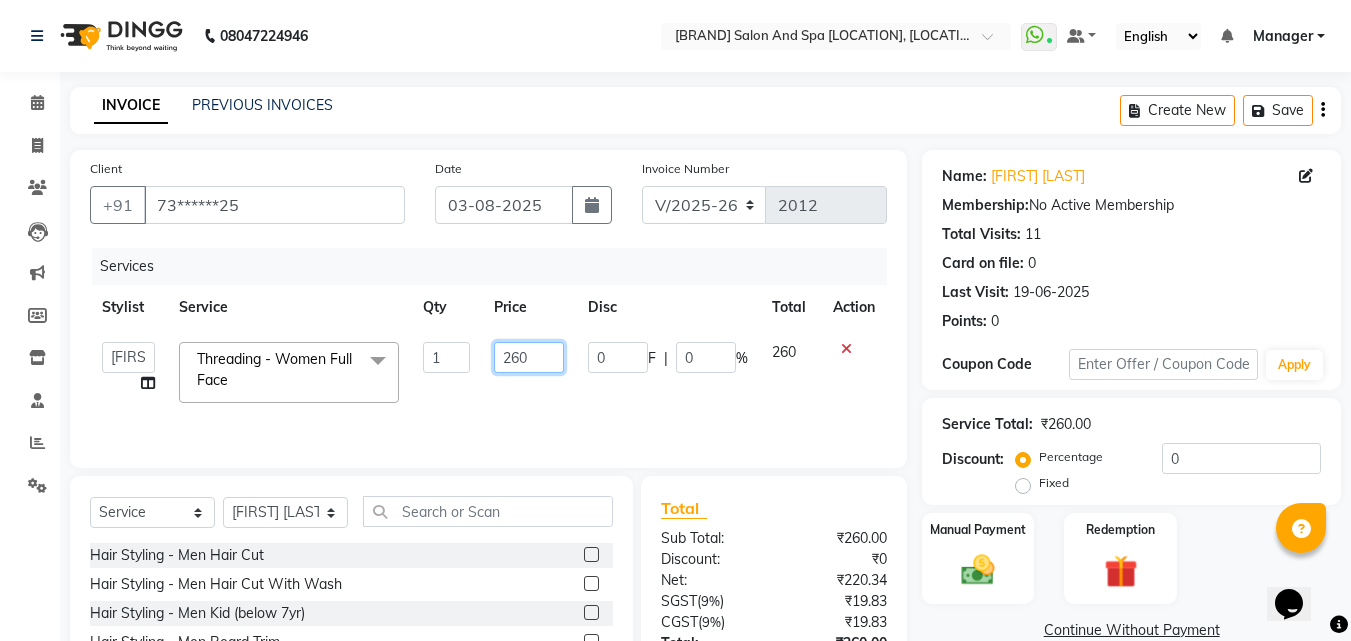 click on "260" 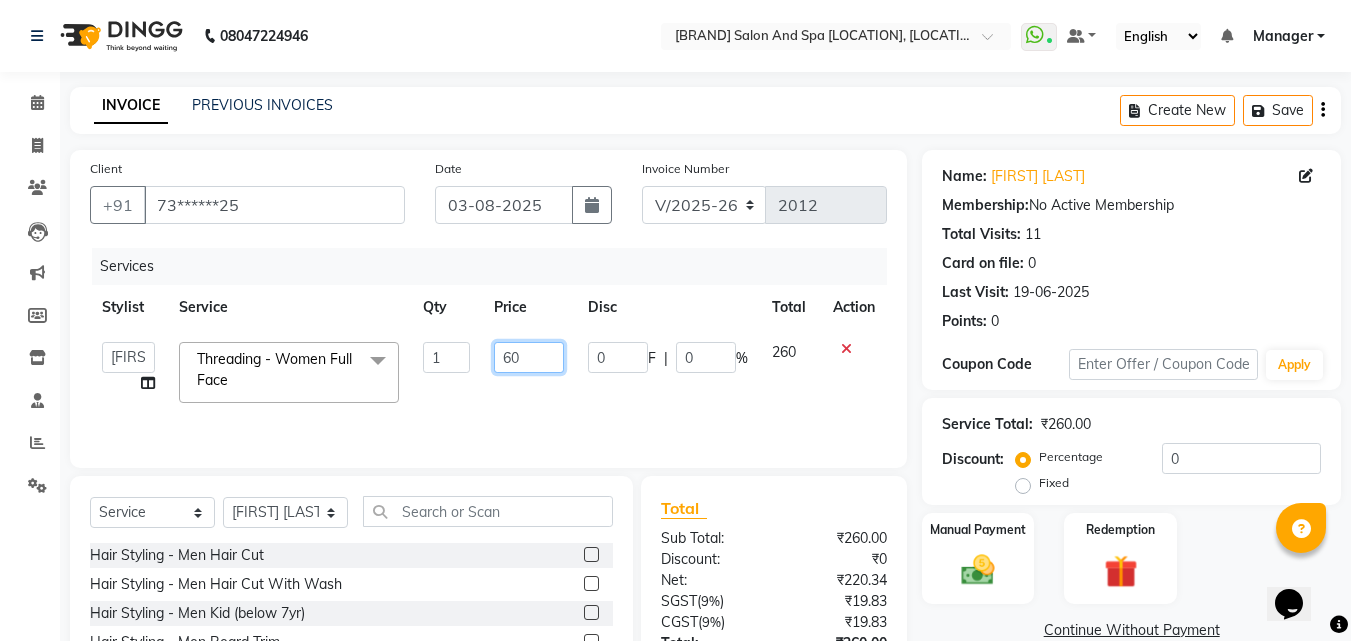 type on "160" 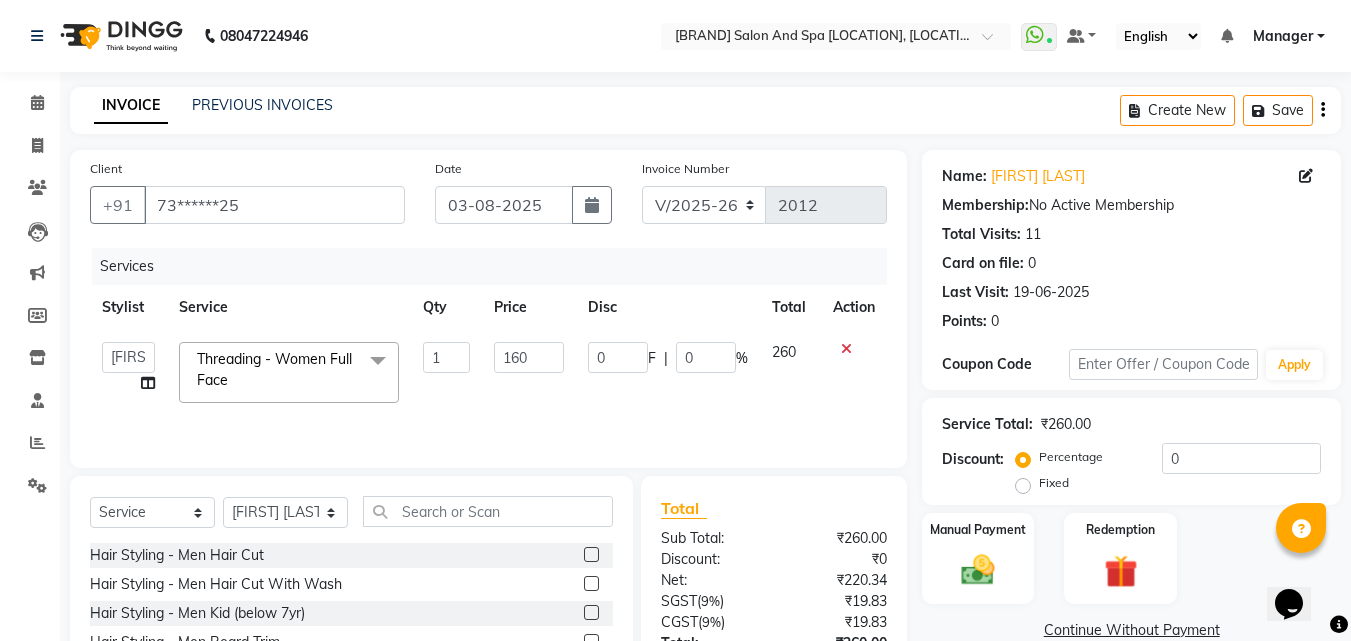 click on "[FIRST] [LAST] Manager [FIRST] [LAST] [FIRST] [LAST] [FIRST] [LAST] [FIRST] [LAST] [FIRST] [LAST] [FIRST] [LAST] Threading - Women Full Face x Hair Styling - Men Hair Cut Hair Styling - Men Hair Cut With Wash Hair Styling - Men Kid (below 7yr) Hair Styling - Men Beard Trim Hair Styling - Men Hair Wash Hair Styling - Men Treatment wash Hair Styling - Men Ironing Upto Shoulder Hair Styling - Men Blowdry Up To Shoulder Hair Styling - Men Majirel Touch Up Hair Styling - Men Inoa Touch Up Hair Styling - Men Streaking Hair Styling - Women Hair Cut Hair Styling - Women Hair Cut With Wash Hair Styling - Women Kid (below 7yr) Hair Styling - Women Hair Wash Hair Styling - Women Treatment wash Hair Styling - Women Hair Blowdry Up To Shoulder Hair Styling - Women Blowdry Below Shoulder Hair Styling - Women Blowdry Up To Waist Hair Styling - Women Hair Blowdry Up To Shoulder 1 Hair Styling - Women Blowdry Below Shoulder 1 Hair Styling - Women Blowdry Up To Waist 1 Hair Styling - Women Crimping fringes cut Nail Paint 1" 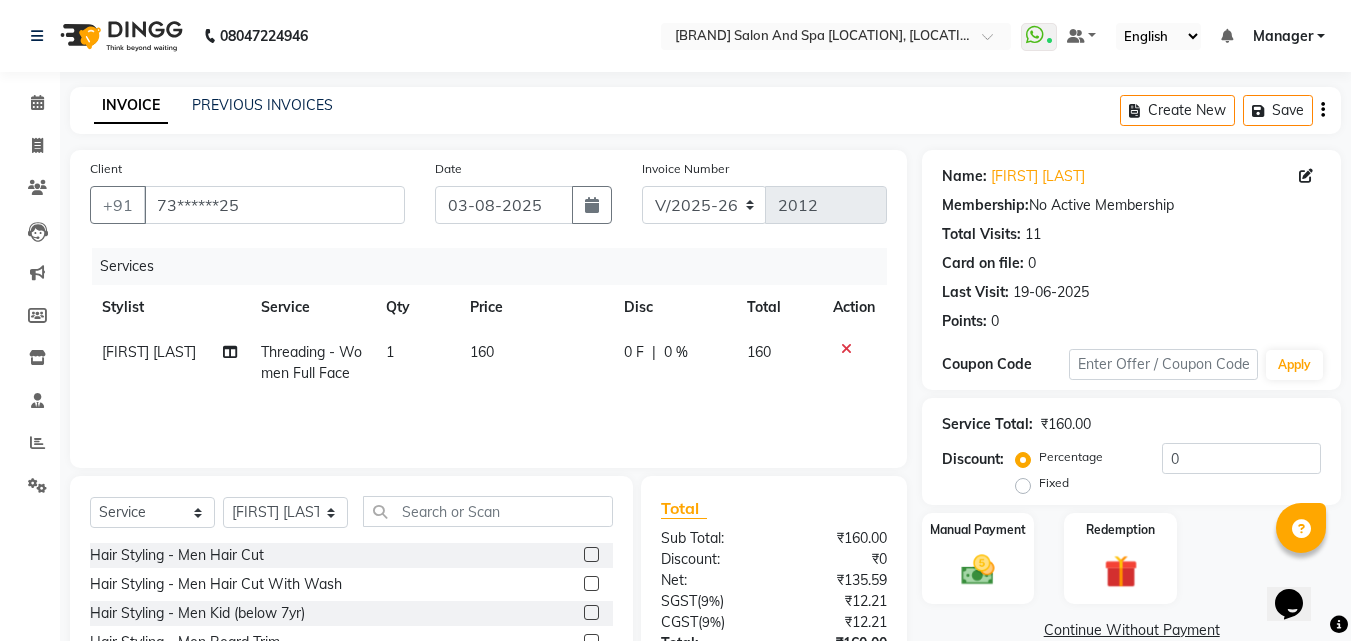 click on "Manual Payment" 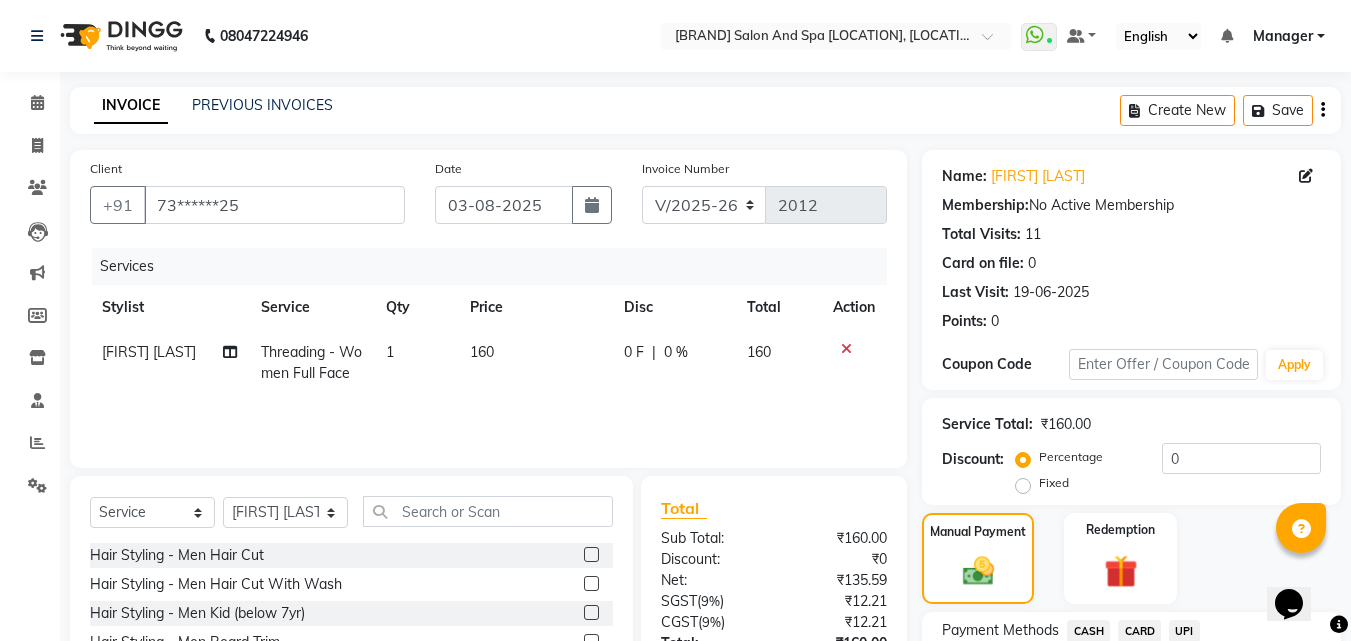 scroll, scrollTop: 160, scrollLeft: 0, axis: vertical 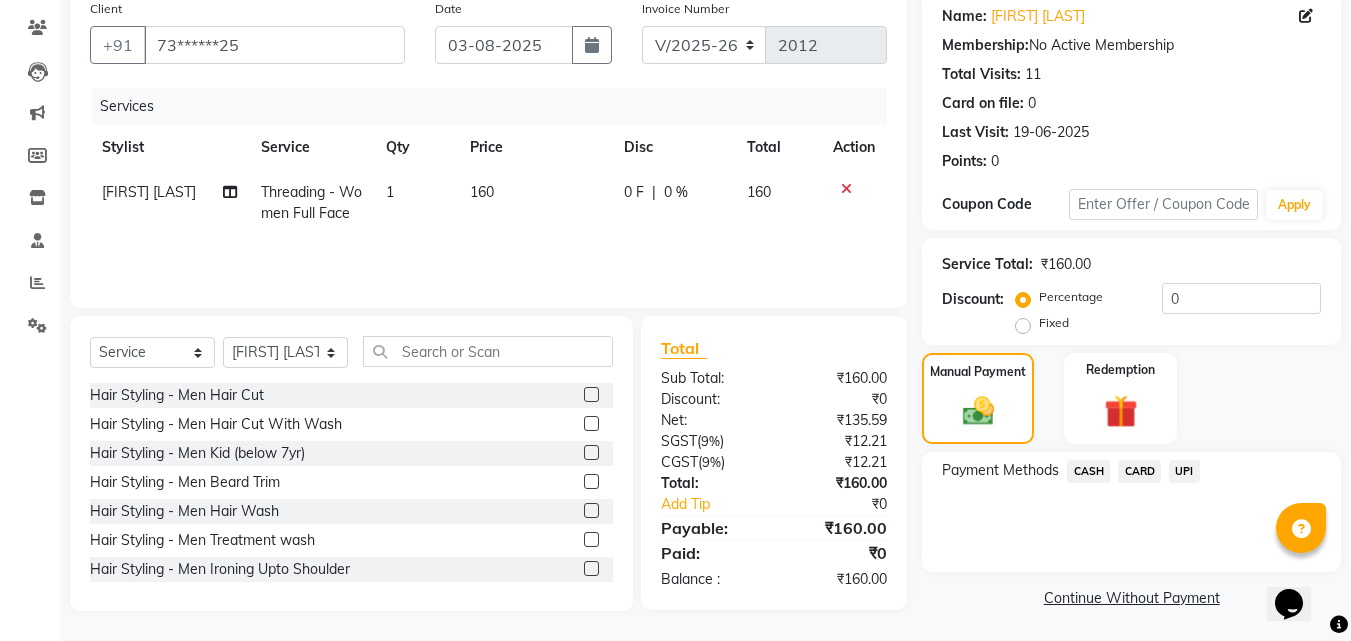 click on "UPI" 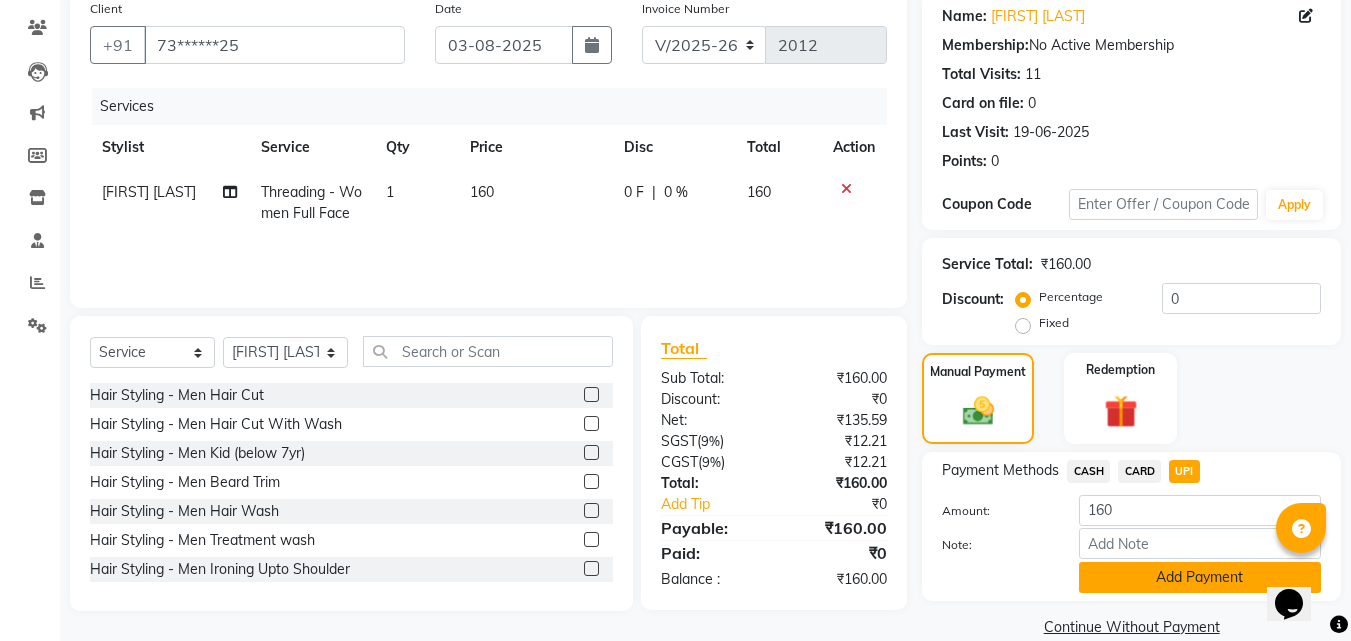 scroll, scrollTop: 191, scrollLeft: 0, axis: vertical 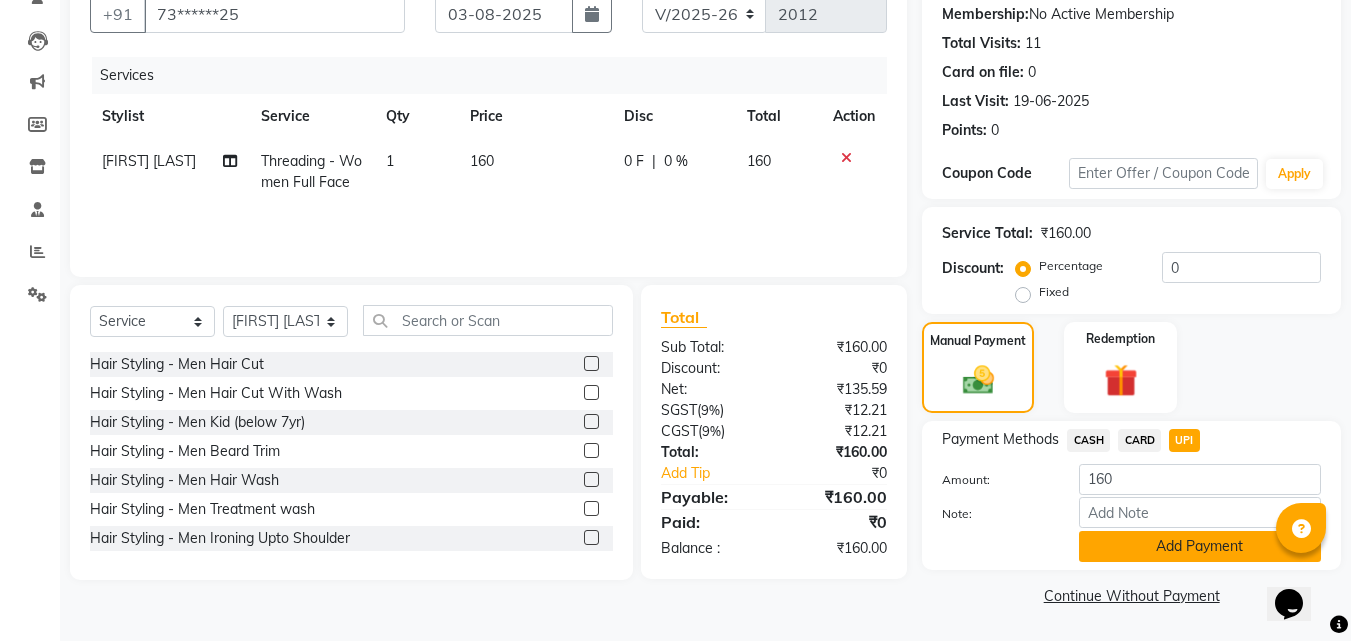click on "Add Payment" 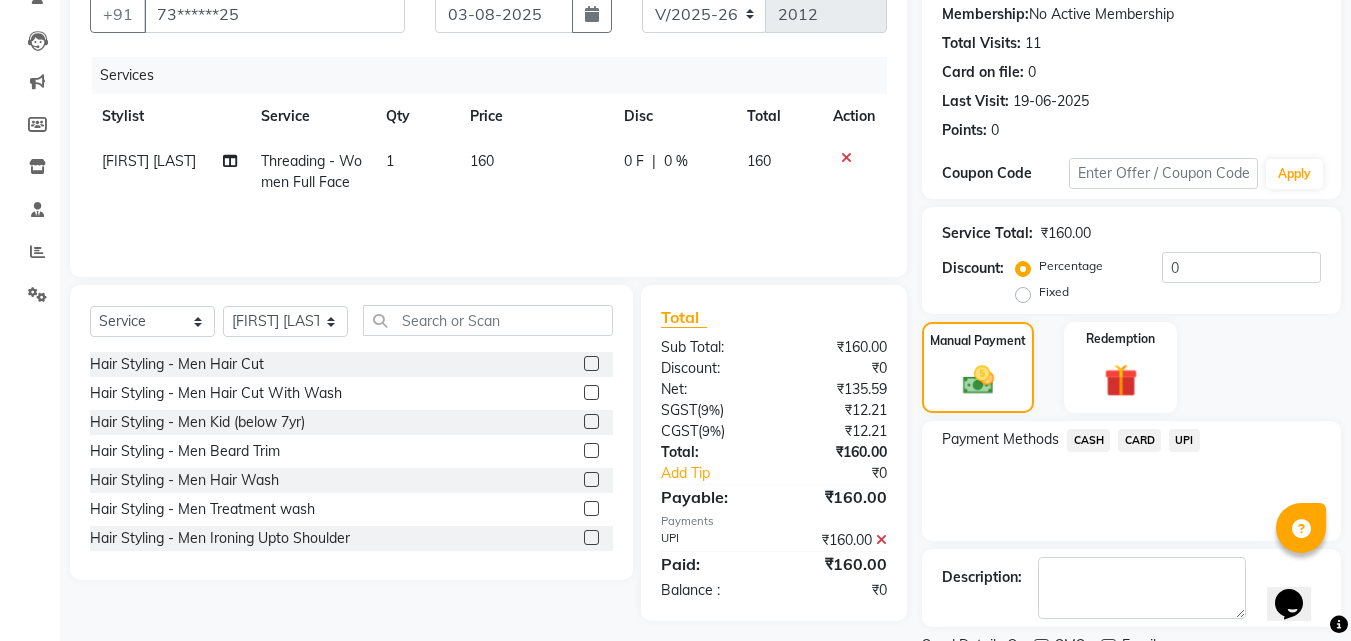 scroll, scrollTop: 275, scrollLeft: 0, axis: vertical 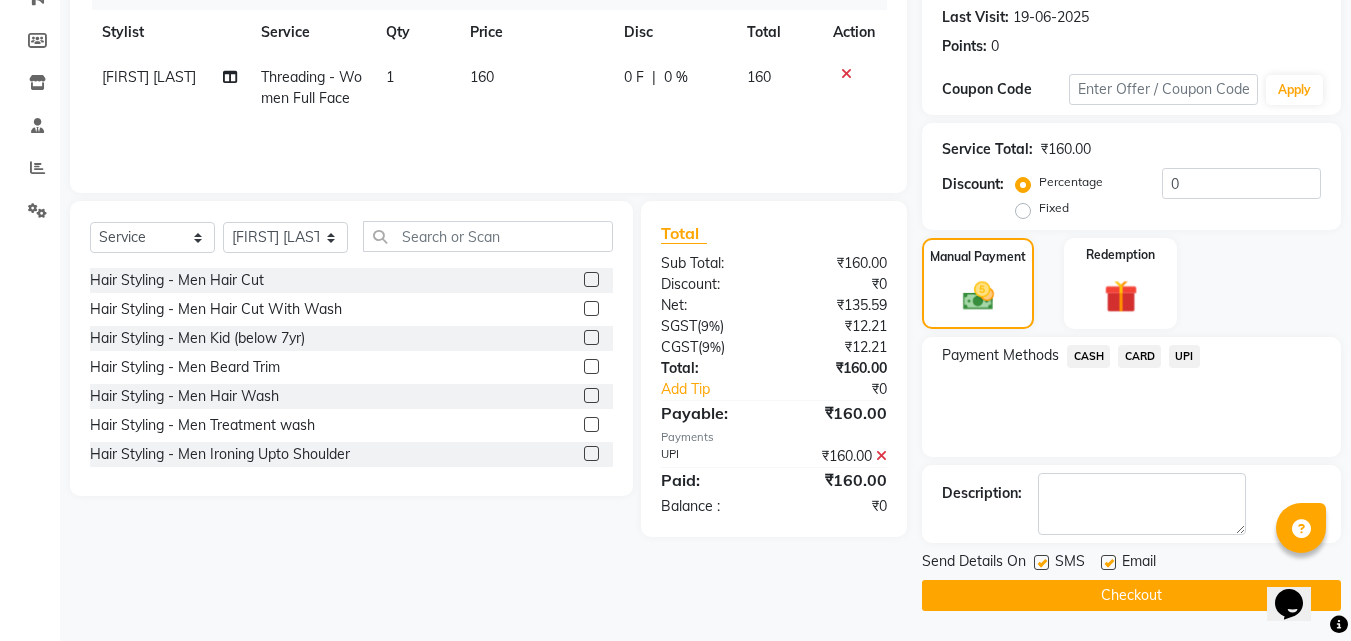 click 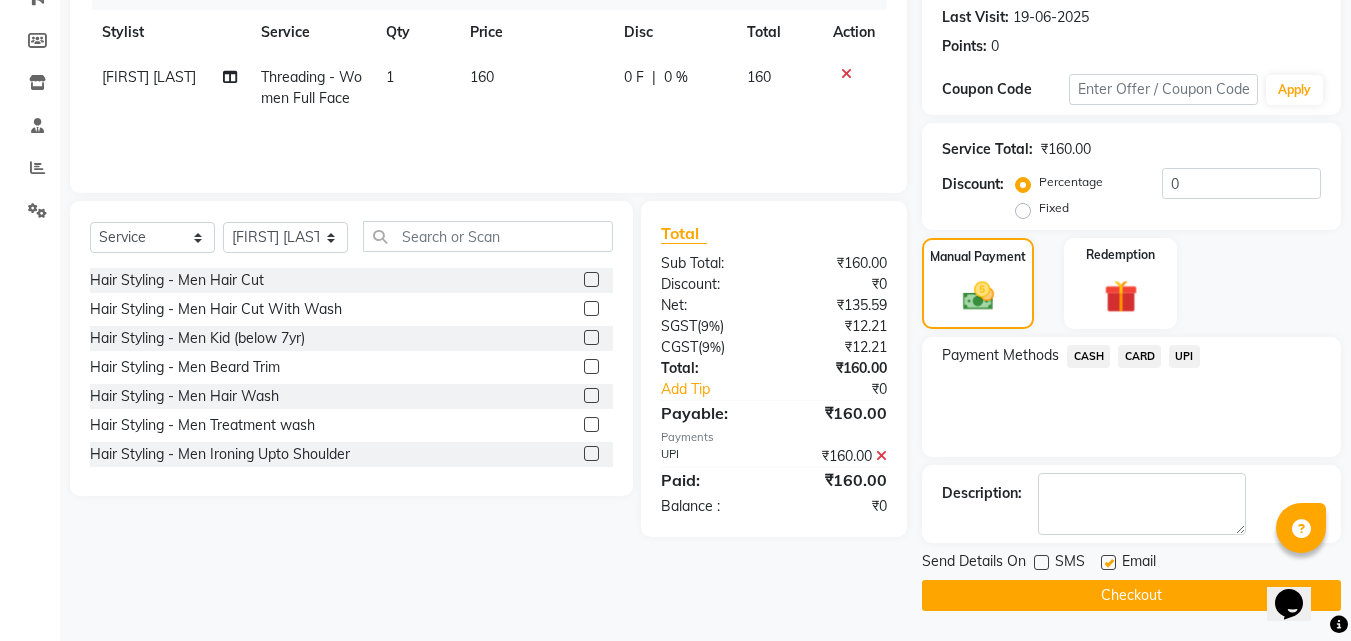 click on "Checkout" 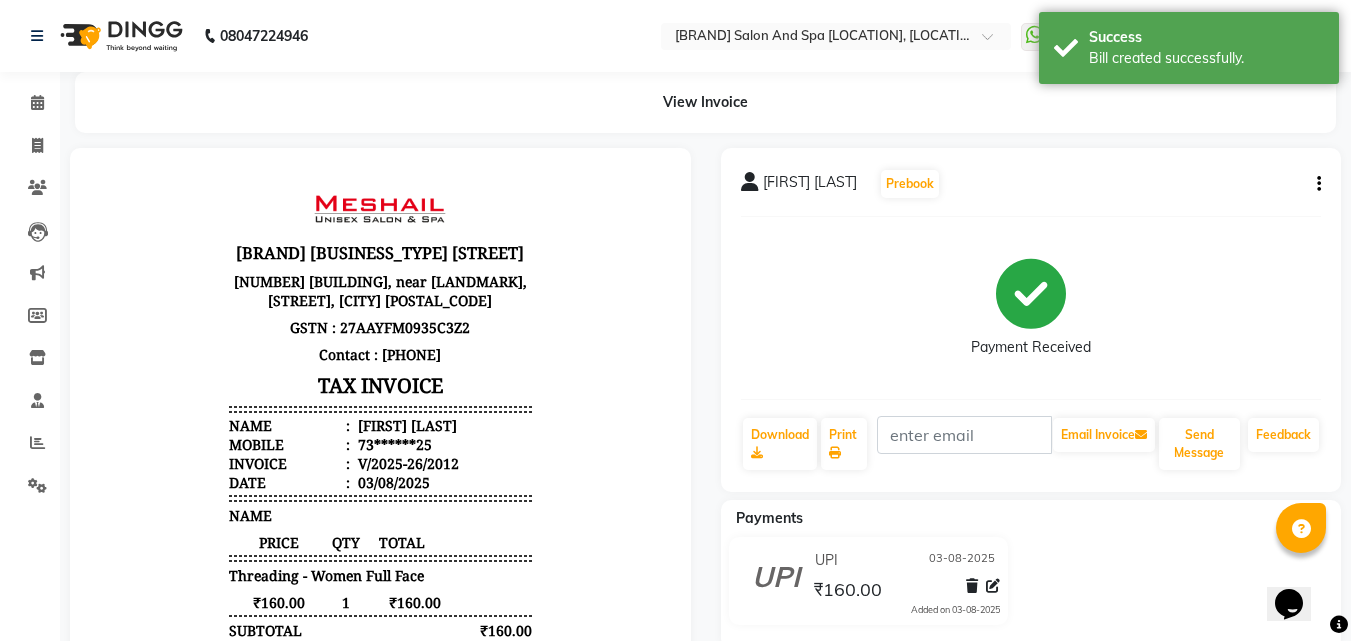 scroll, scrollTop: 0, scrollLeft: 0, axis: both 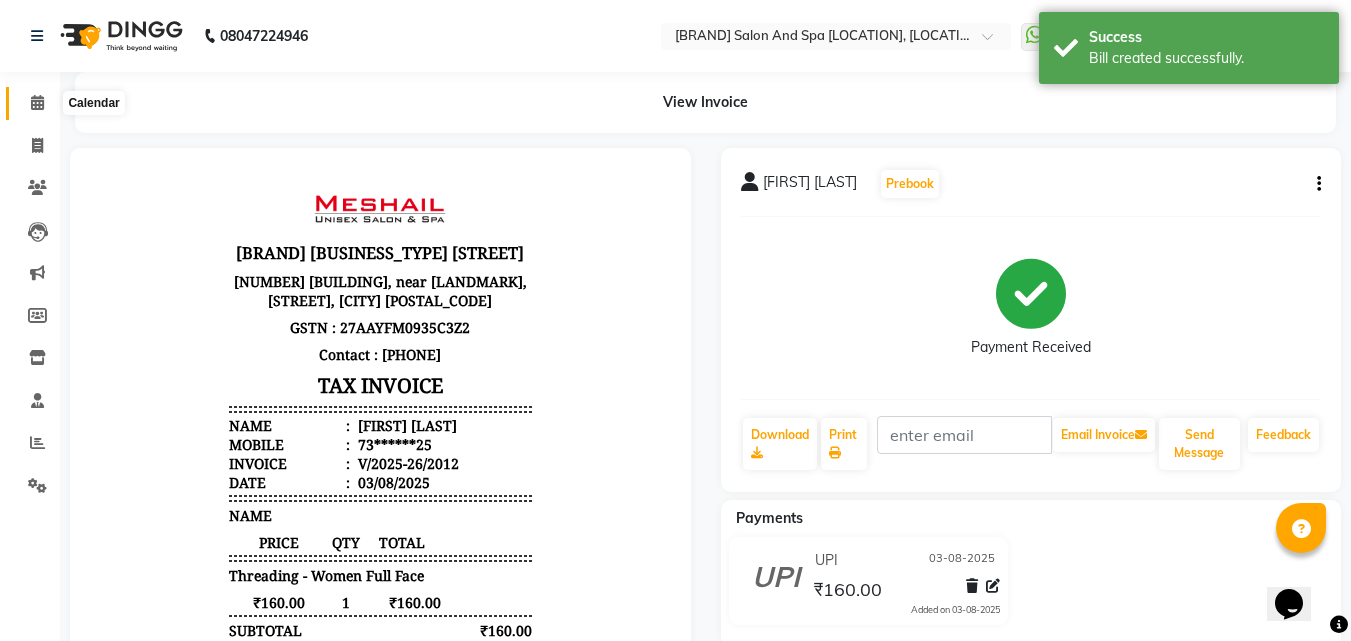 click 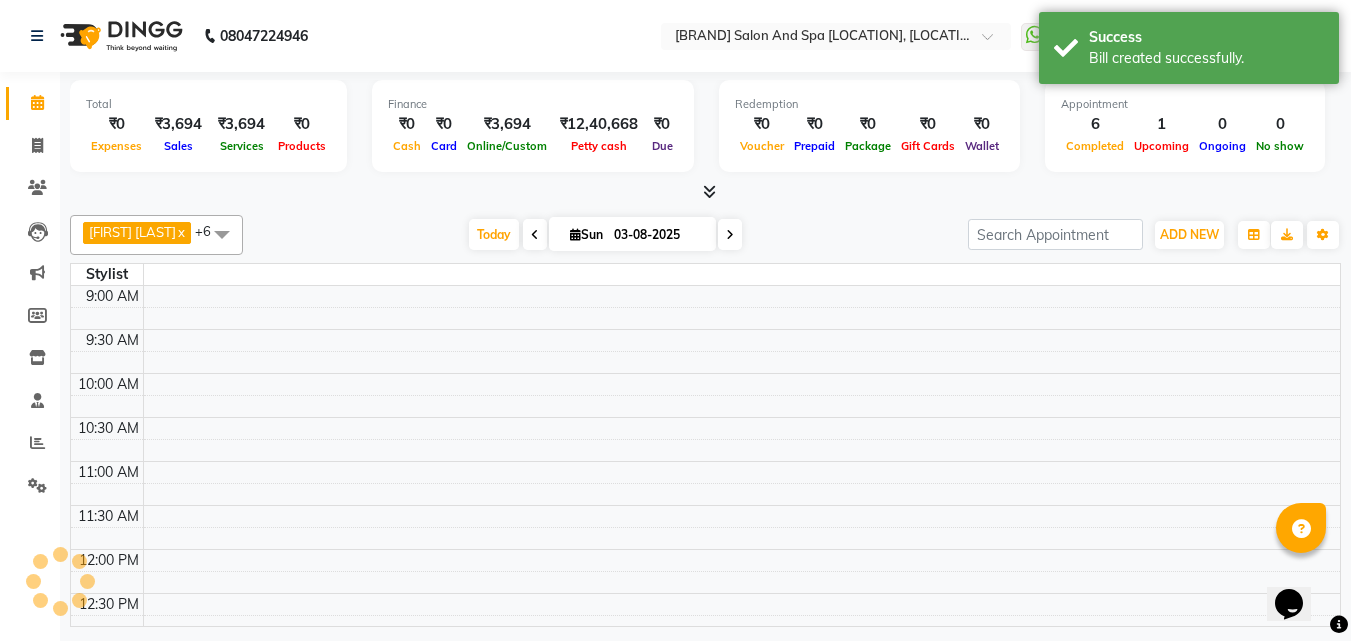 scroll, scrollTop: 0, scrollLeft: 0, axis: both 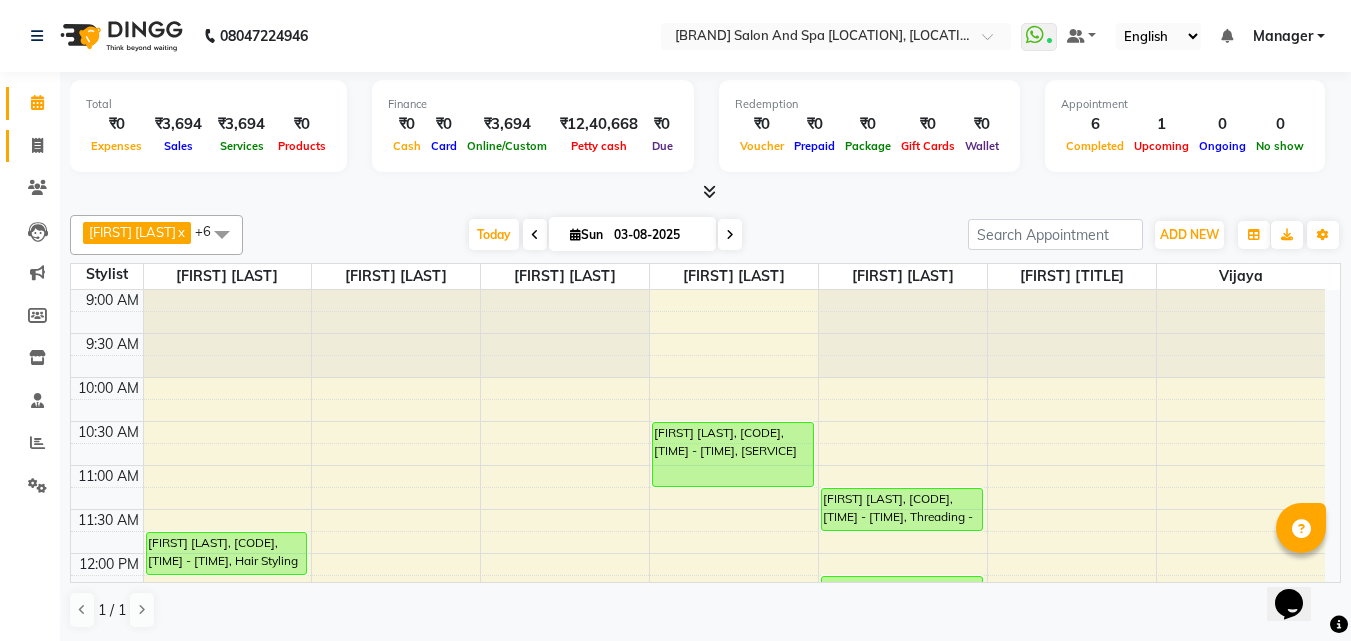 click on "Invoice" 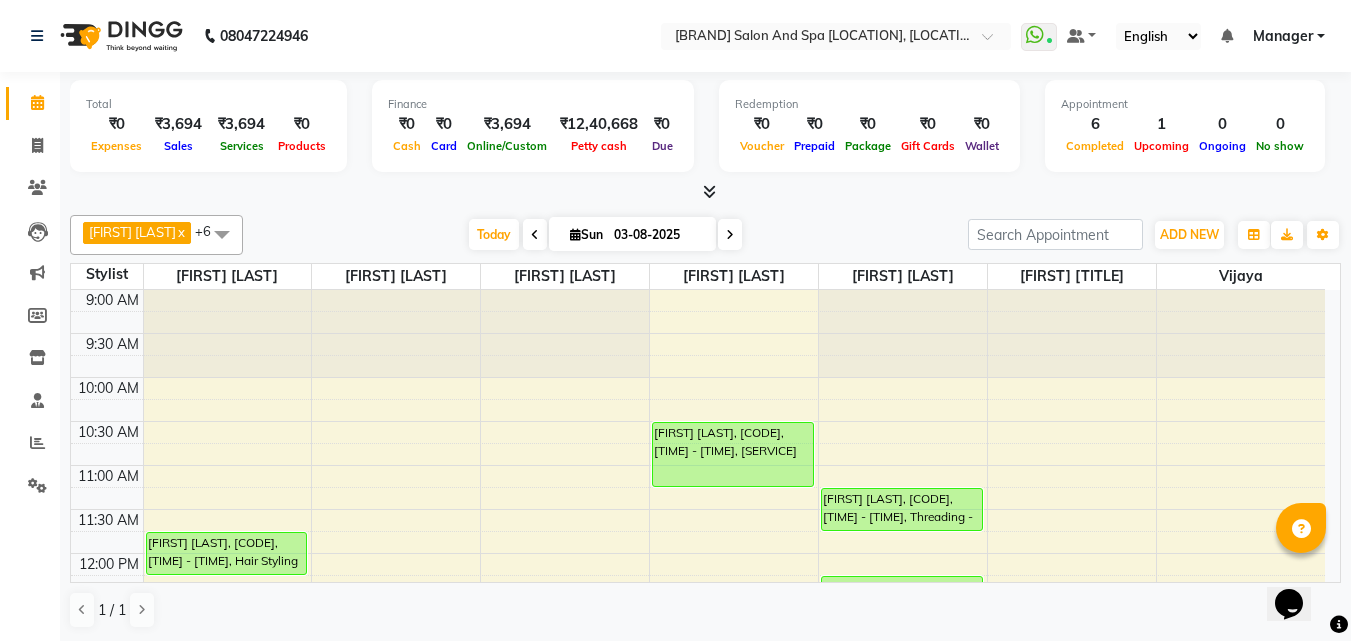 select on "service" 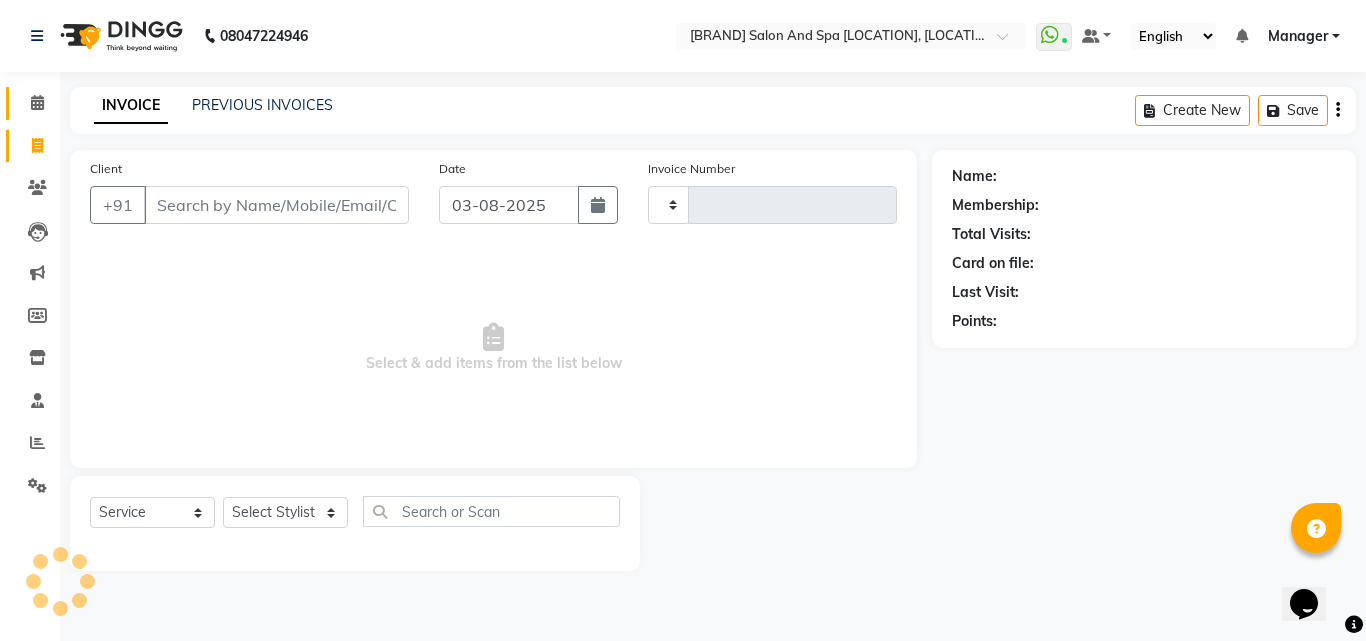 click 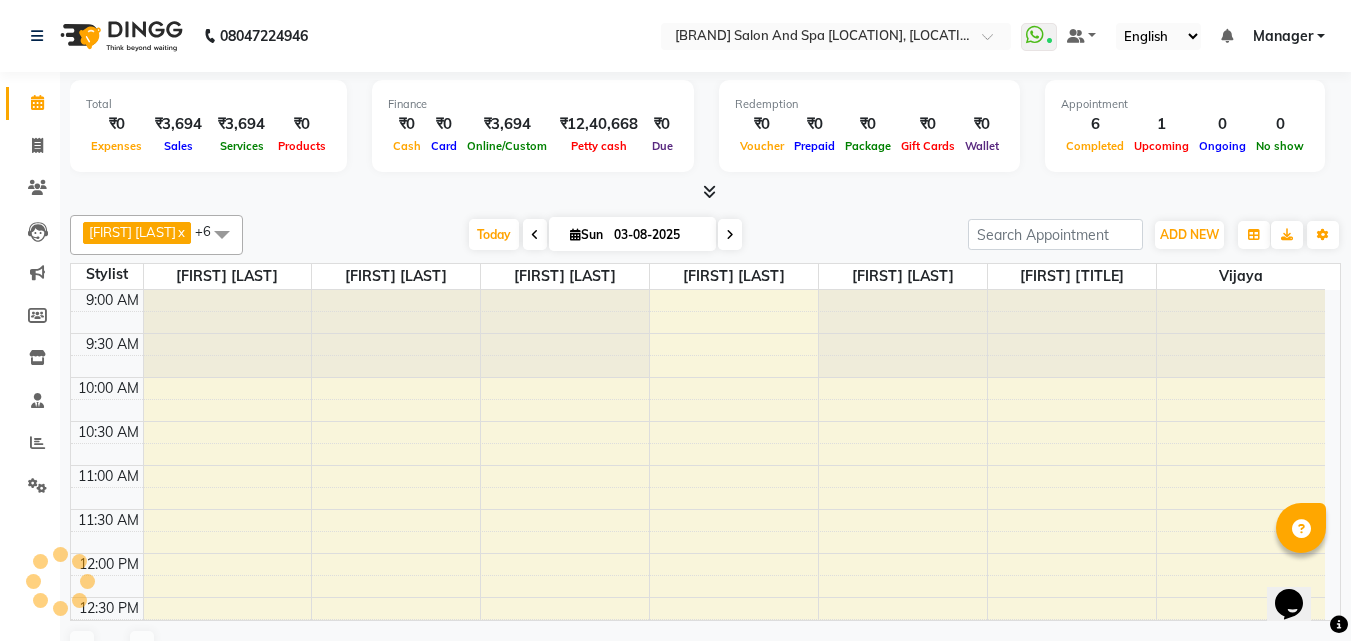 scroll, scrollTop: 0, scrollLeft: 0, axis: both 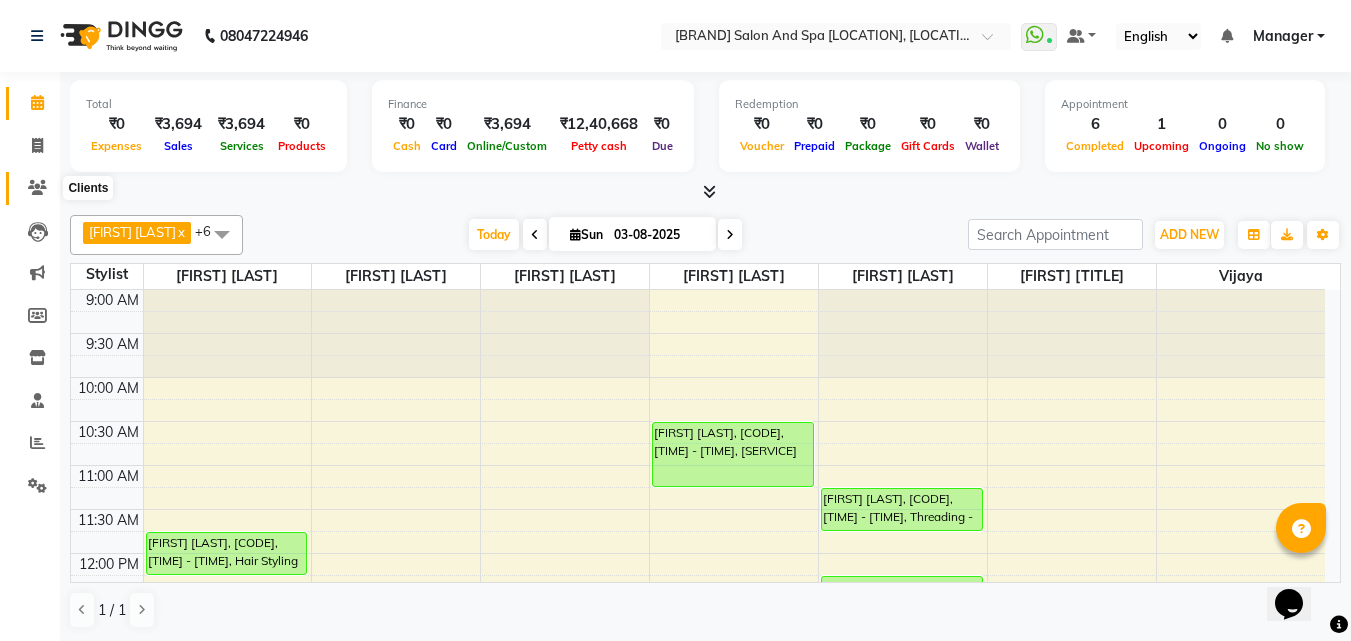 click 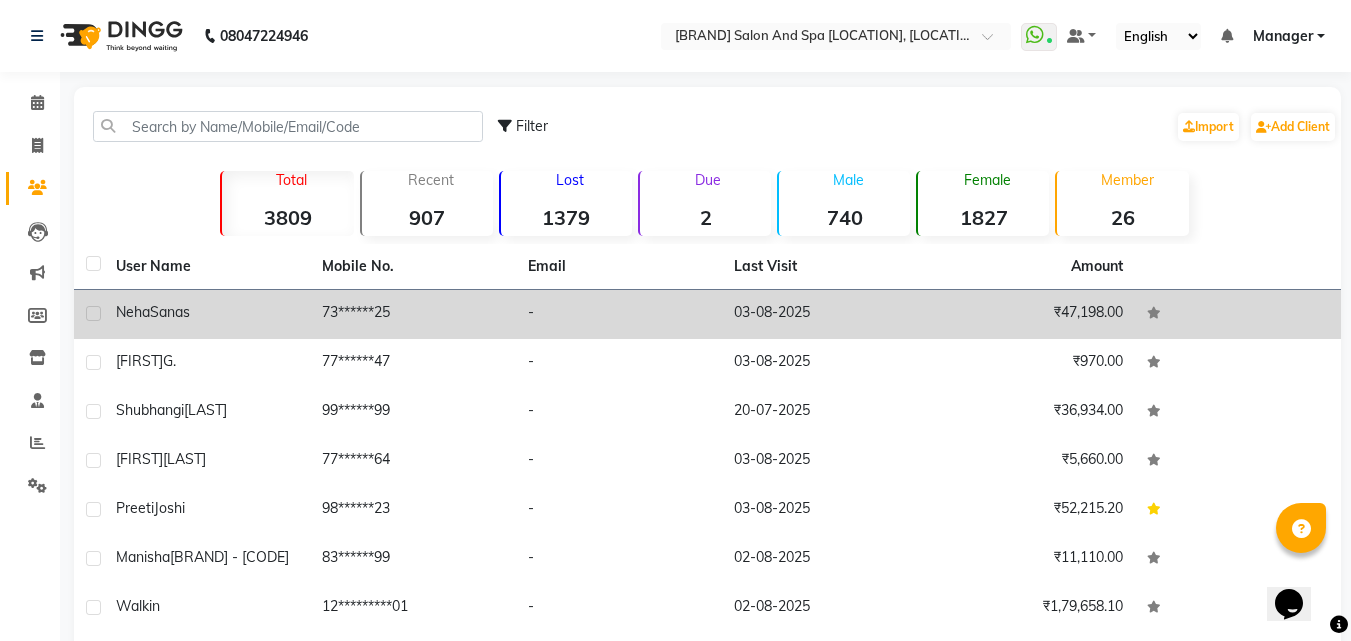 click on "73******25" 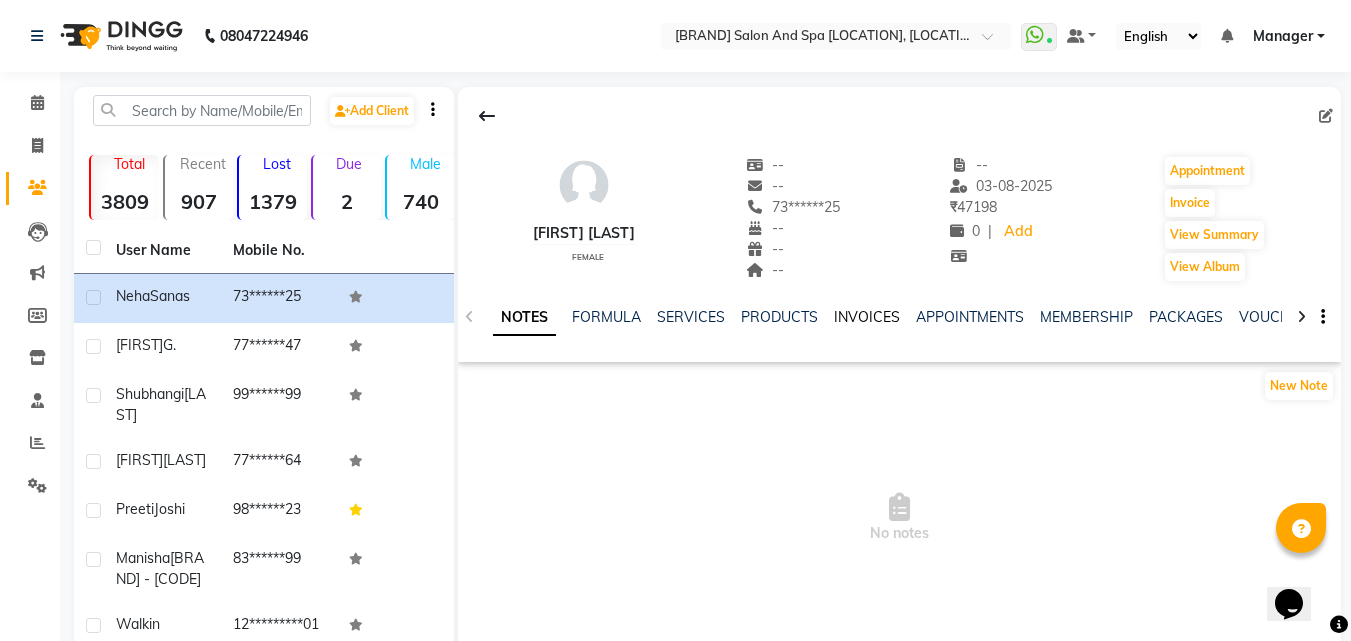 click on "INVOICES" 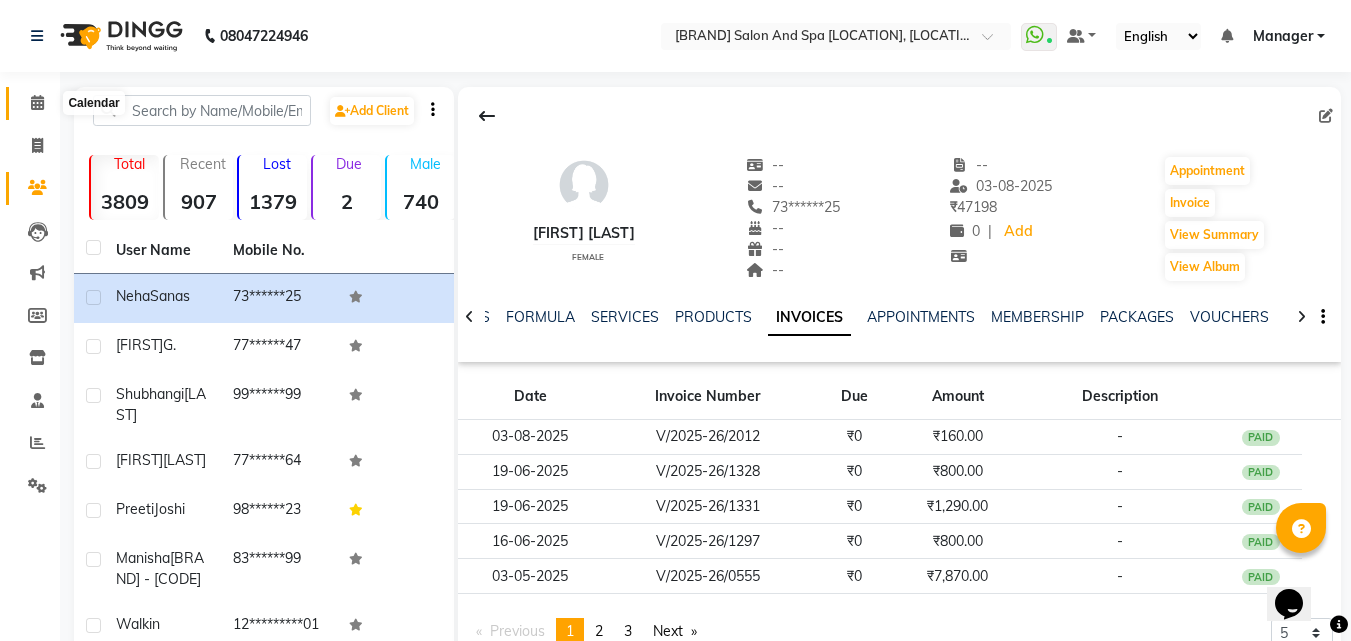 click 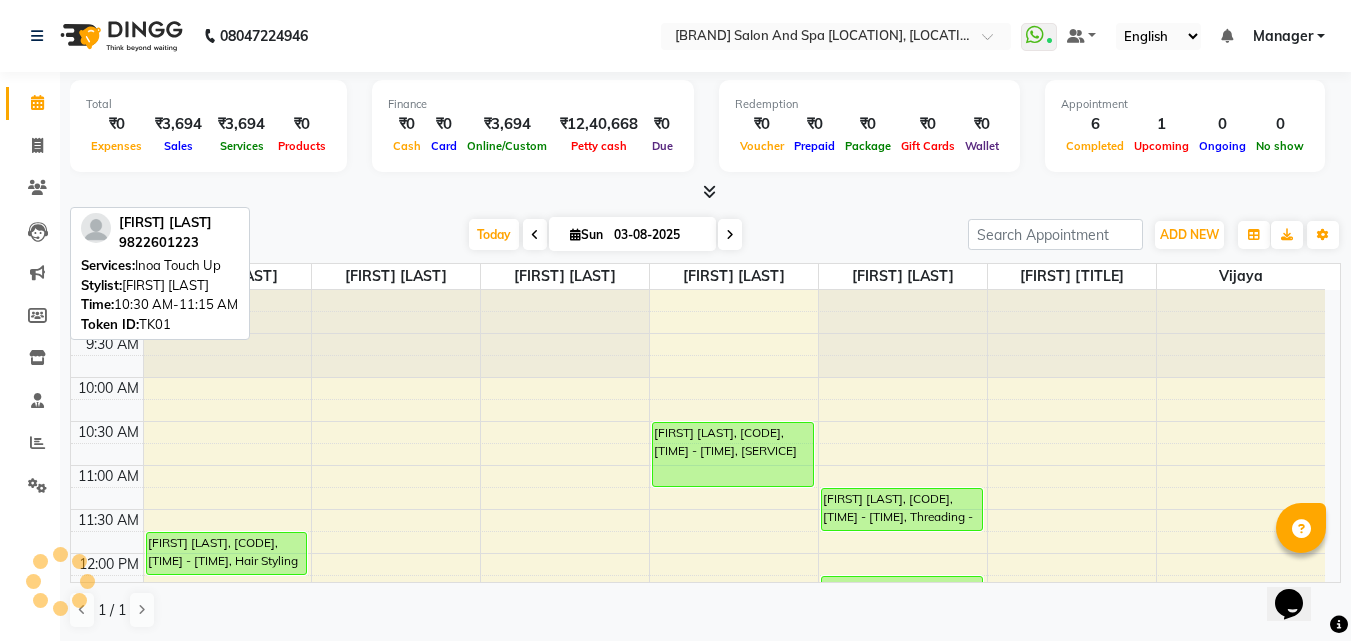scroll, scrollTop: 0, scrollLeft: 0, axis: both 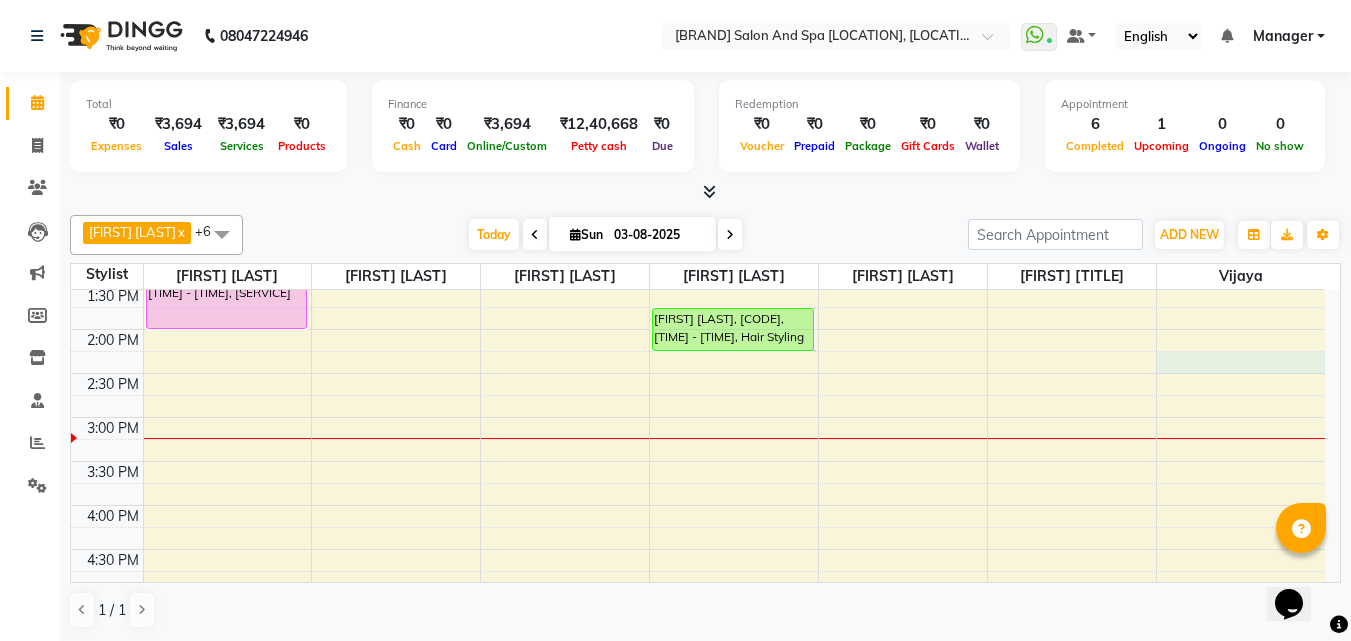click on "[FIRST] [LAST], [CODE], [TIME] - [TIME], Hair Styling - Women Hair Blowdry Up To Shoulder [FIRST] [LAST], TK04, 01:15 PM-02:00 PM, Inoa Touch Up [FIRST] [LAST], TK01, 10:30 AM-11:15 AM, Inoa Touch Up [FIRST] [LAST], TK03, 01:45 PM-02:15 PM, Hair Styling - Women Hair Cut With Wash [FIRST] [LAST], TK01, 11:15 AM-11:45 AM, Threading - Women Eye Brows [FIRST] [LAST], TK02, 12:15 PM-12:45 PM, Threading - Women Full Face [FIRST] [LAST], TK05, 01:00 PM-01:30 PM, Threading - Women Full Face" at bounding box center [698, 461] 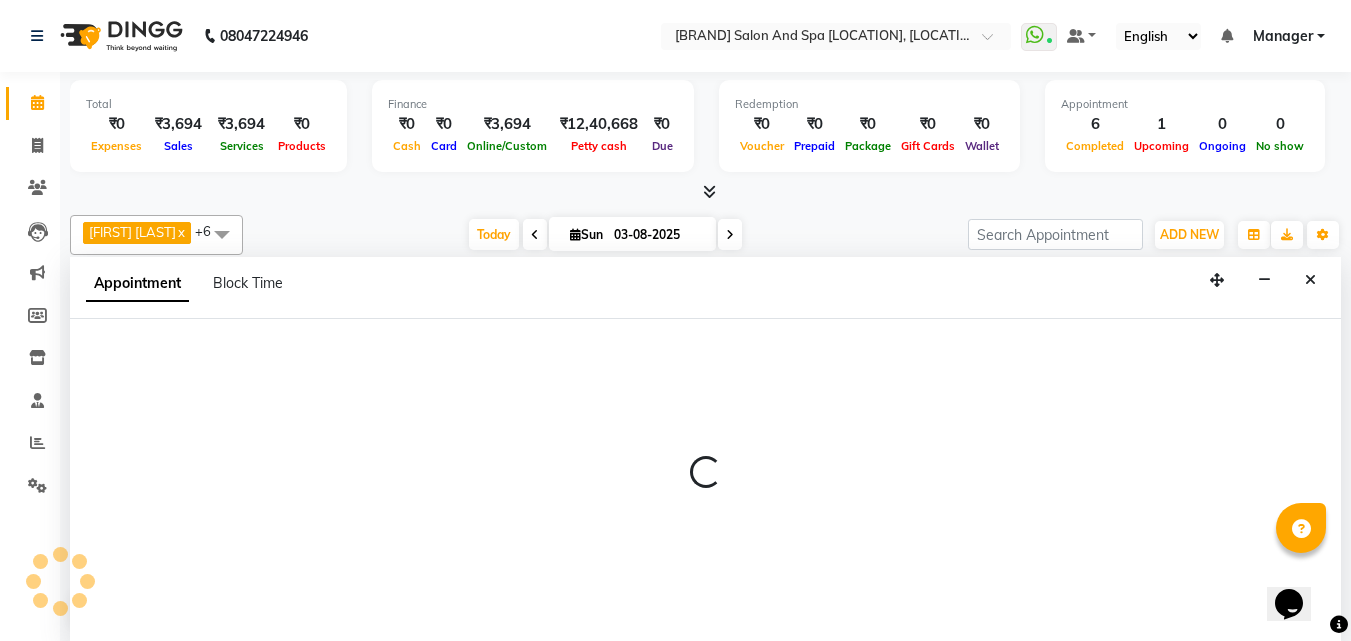scroll, scrollTop: 1, scrollLeft: 0, axis: vertical 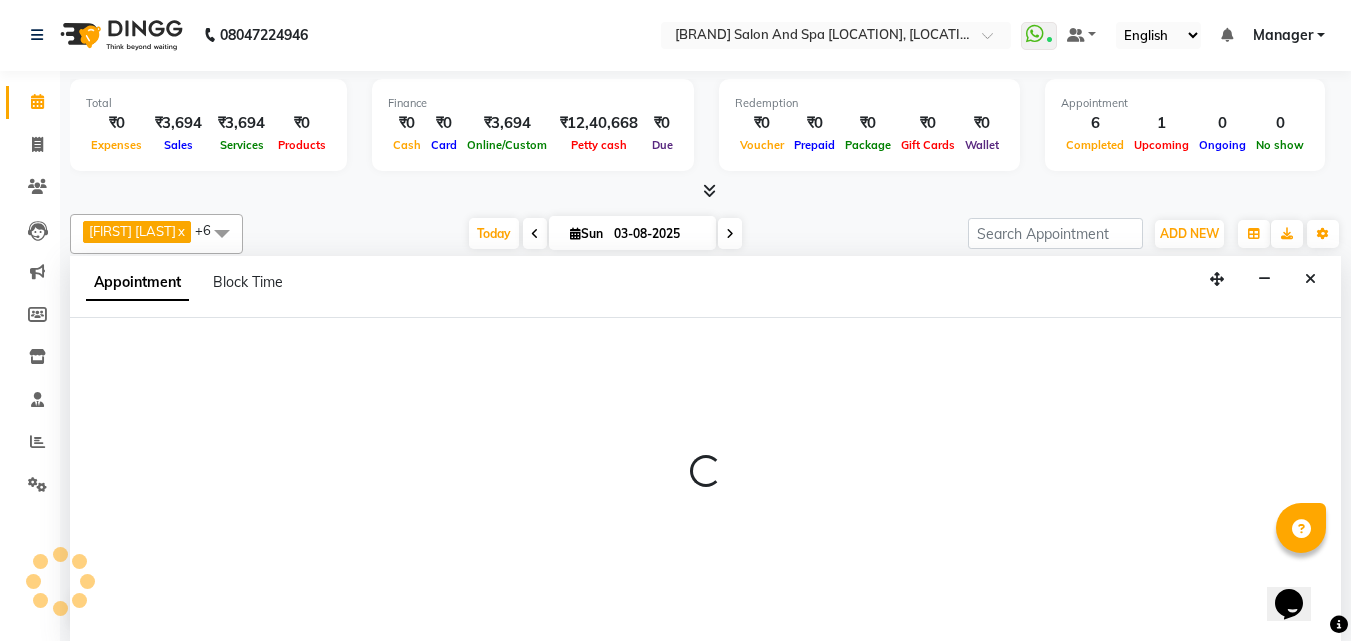 select on "86543" 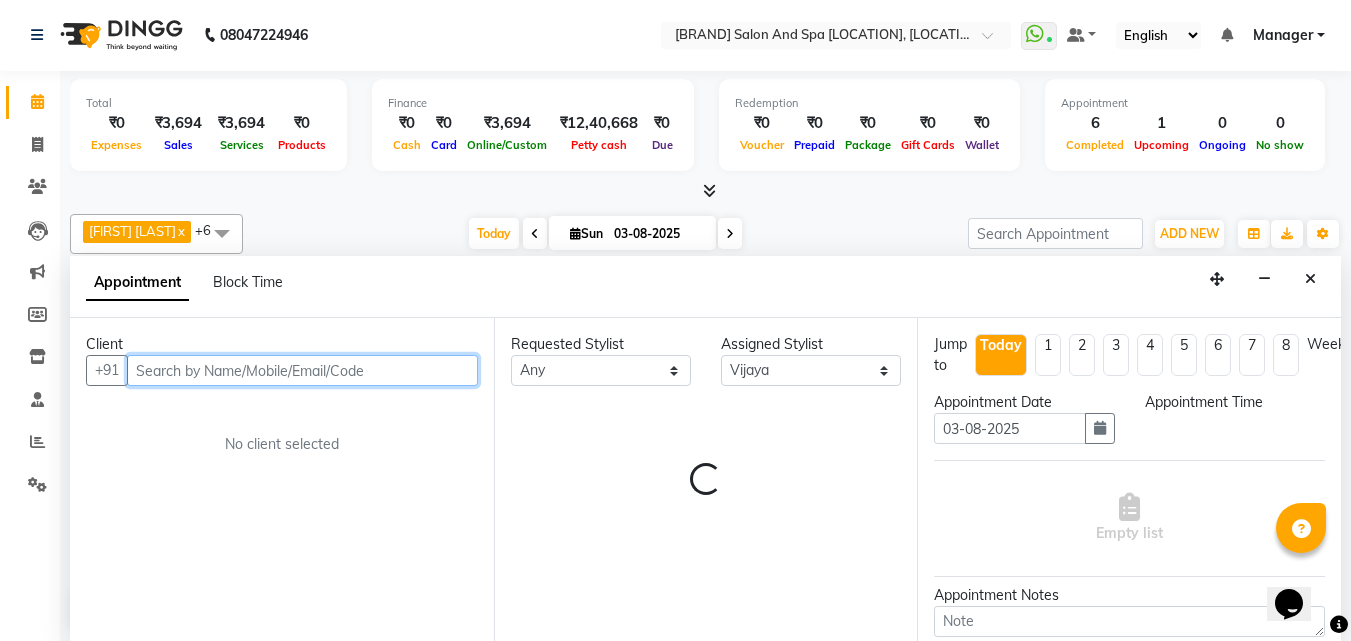select on "855" 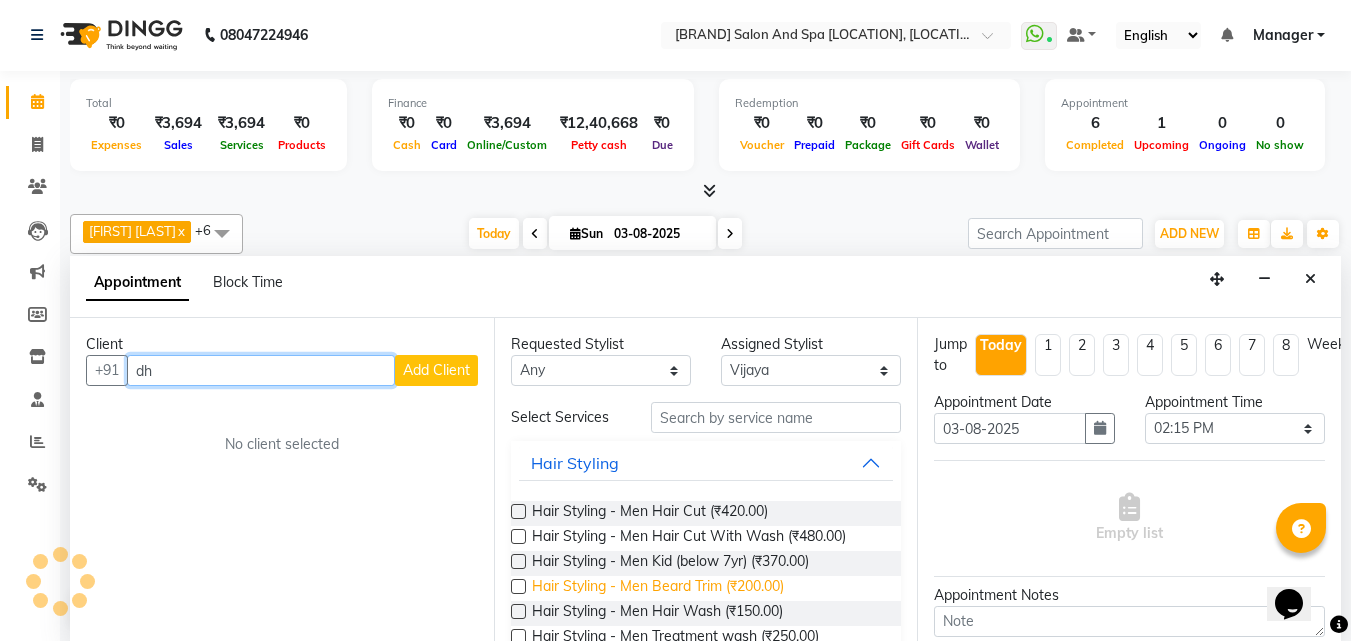 type on "d" 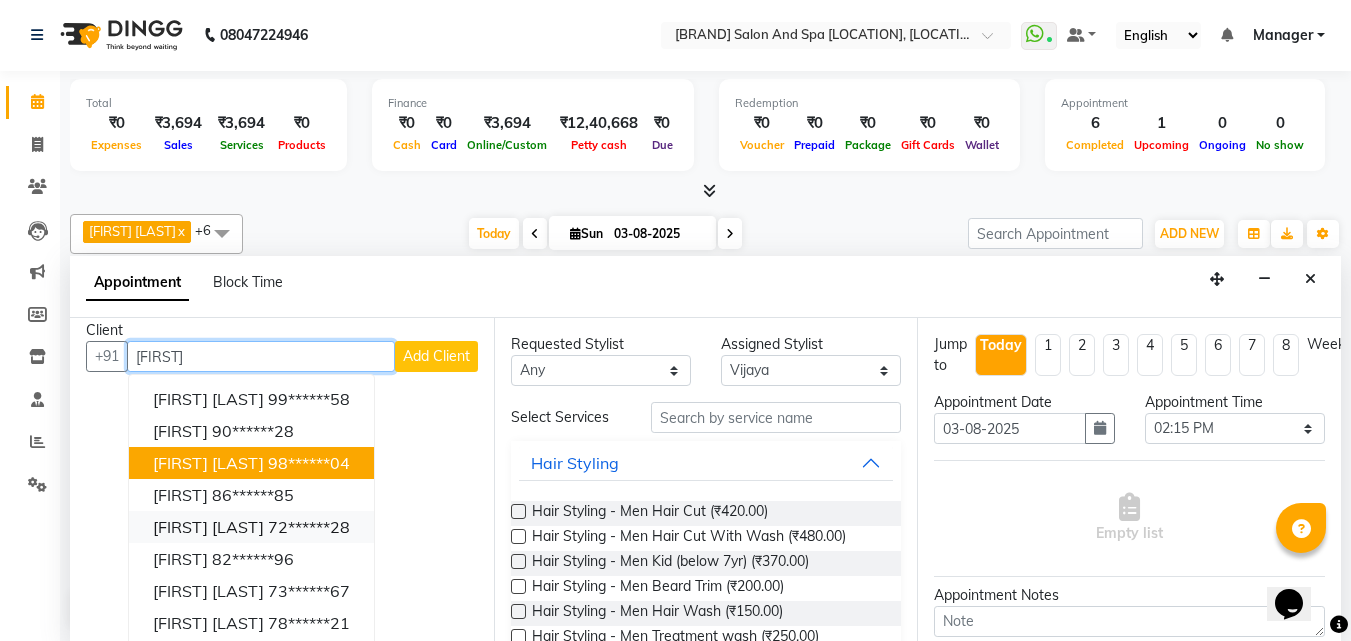 scroll, scrollTop: 21, scrollLeft: 0, axis: vertical 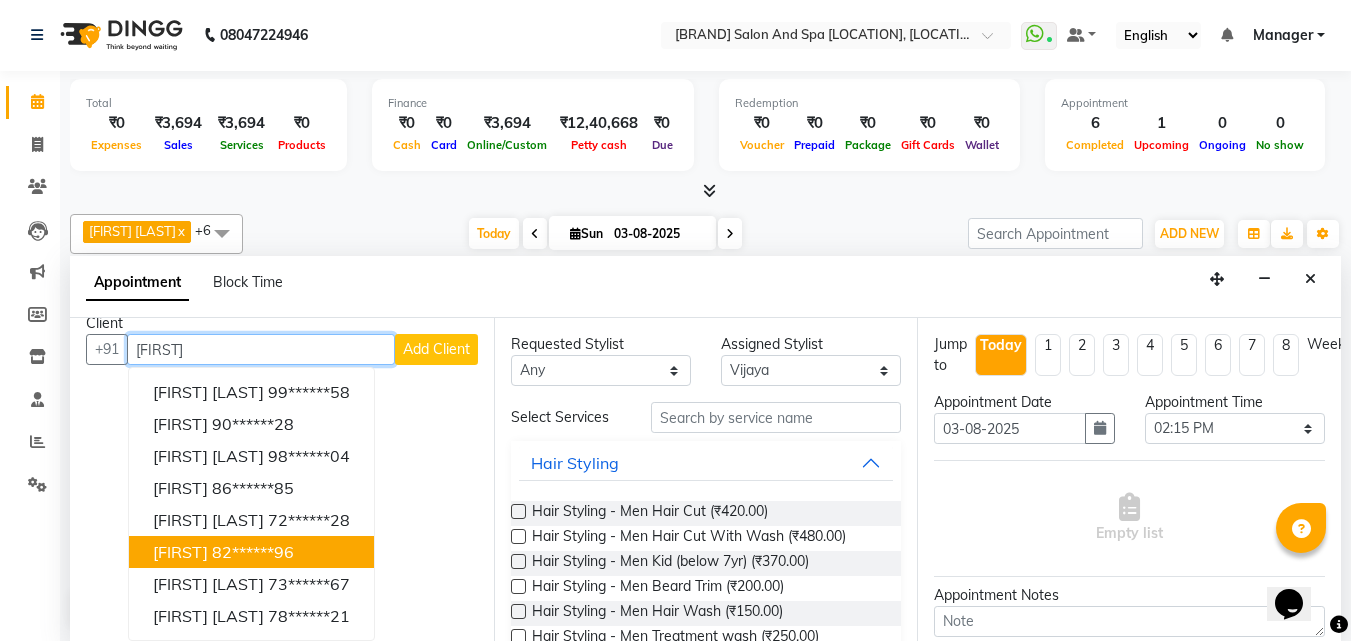 click on "82******96" at bounding box center (253, 552) 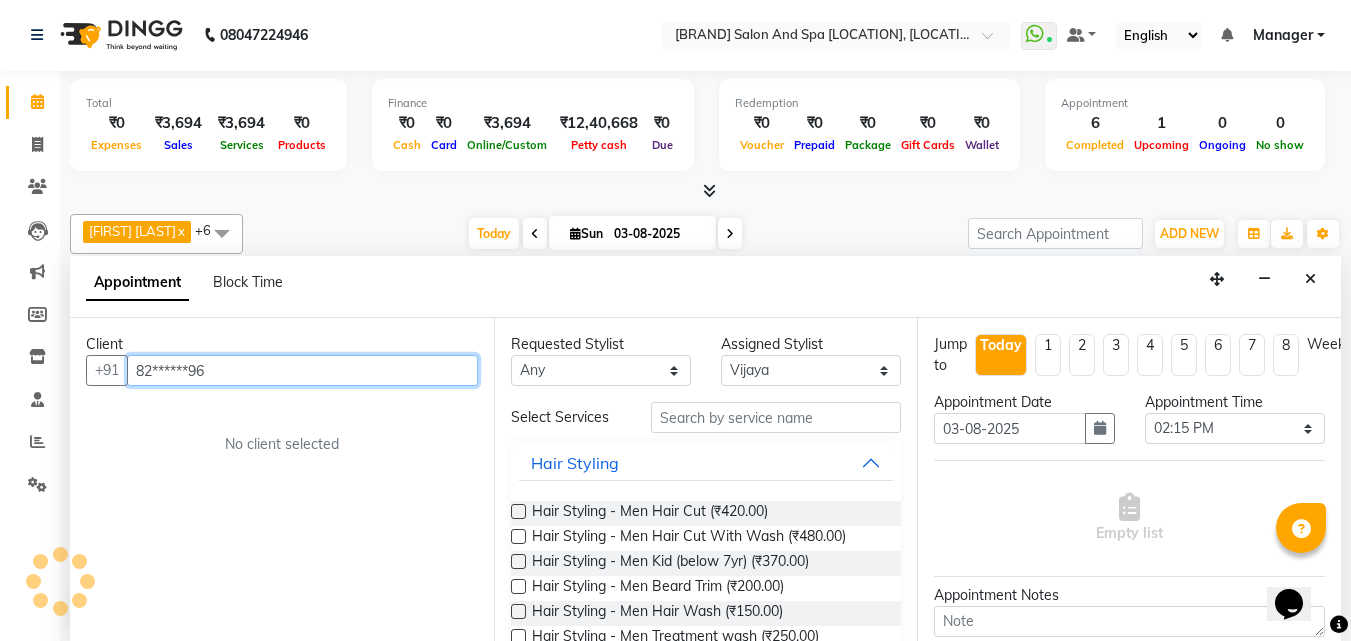 scroll, scrollTop: 0, scrollLeft: 0, axis: both 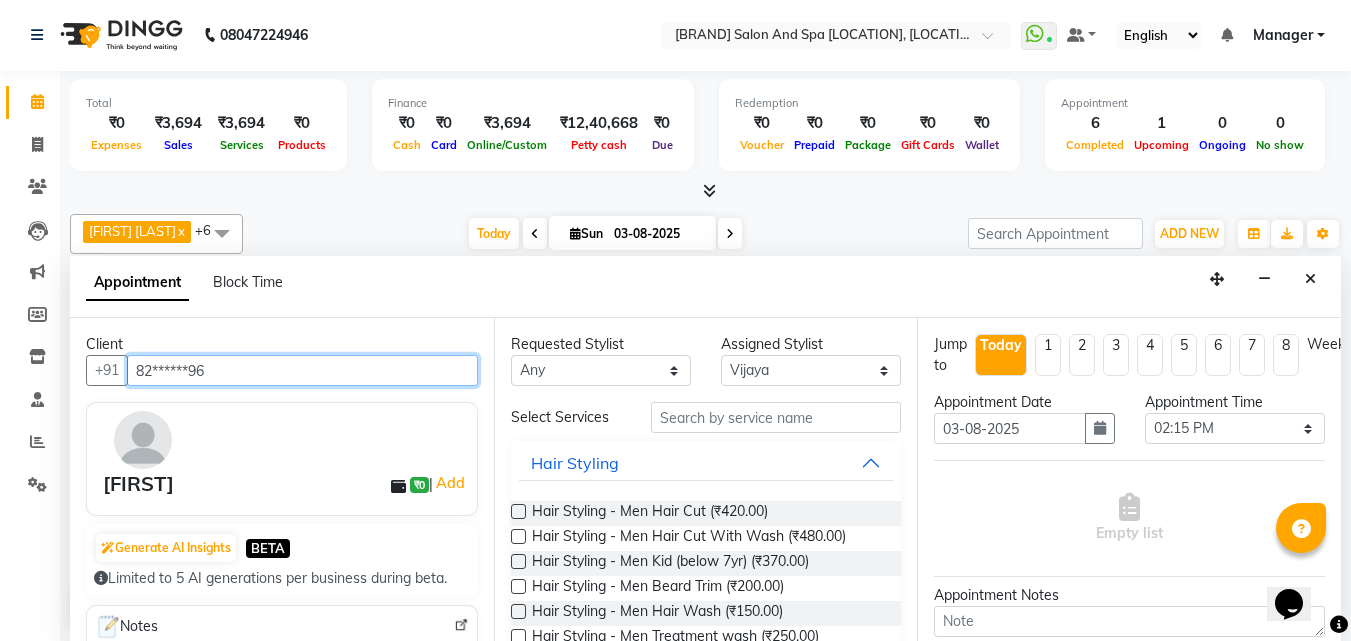 type on "82******96" 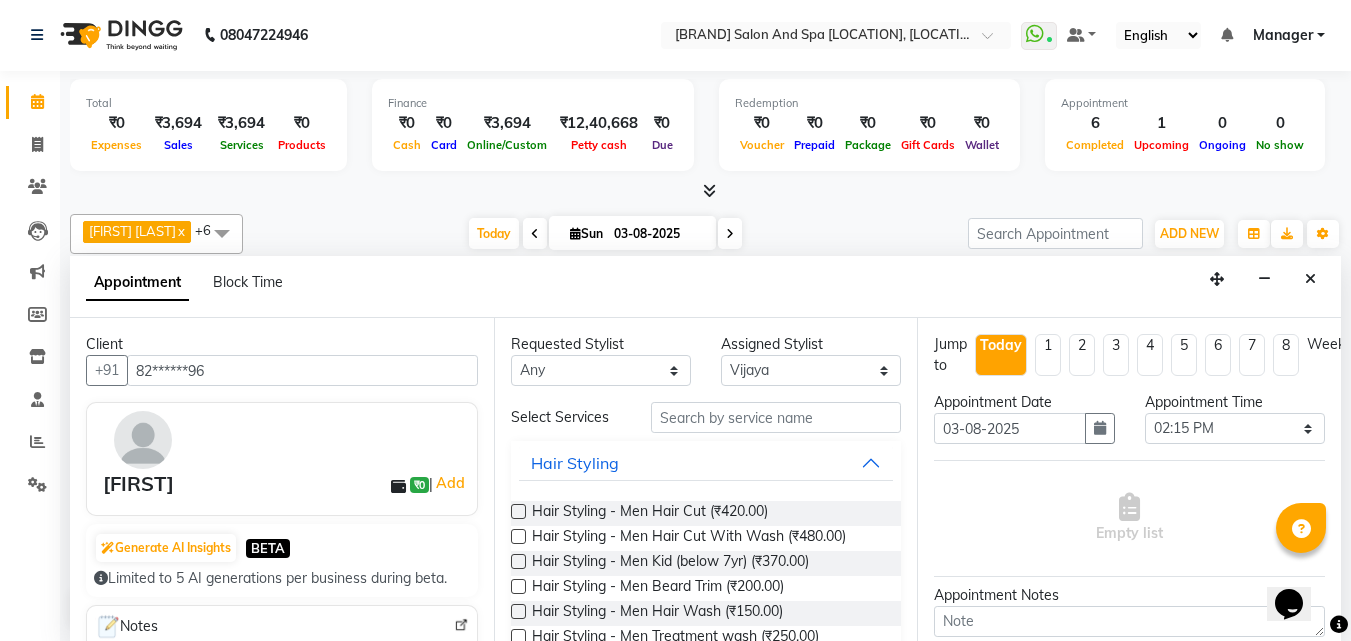 click on "Requested Stylist Any [FIRST] [LAST] [FIRST] [LAST] [FIRST] [LAST] [FIRST] [LAST] [FIRST] [LAST] [FIRST] [LAST] [FIRST] [LAST] [FIRST] [LAST] Assigned Stylist Select [FIRST] [LAST] [FIRST] [LAST] [FIRST] [LAST] [FIRST] [LAST] [FIRST] [LAST] [FIRST] [LAST] [FIRST] [LAST] Select Services Hair Styling Hair Styling - Men Hair Cut (₹420.00) Hair Styling - Men Hair Cut With Wash (₹480.00) Hair Styling - Men Kid (below 7yr) (₹370.00) Hair Styling - Men Beard Trim (₹200.00) Hair Styling - Men Hair Wash (₹150.00) Hair Styling - Men Treatment wash (₹250.00) Hair Styling - Men Ironing Upto Shoulder (₹600.00) Hair Styling - Men Blowdry Up To Shoulder (₹200.00) Hair Styling - Men Majirel Touch Up (₹1,500.00) Hair Styling - Men Inoa Touch Up (₹1,700.00) Hair Styling - Men Streaking (₹1,500.00) Hair Styling - Women Hair Cut (₹870.00) Hair Styling - Women Hair Cut With Wash (₹970.00) Hair Styling - Women Kid (below 7yr) (₹470.00) Hair Styling - Women Hair Wash (₹400.00) Hair Styling - Women Treatment wash (₹400.00) Perming" at bounding box center (706, 479) 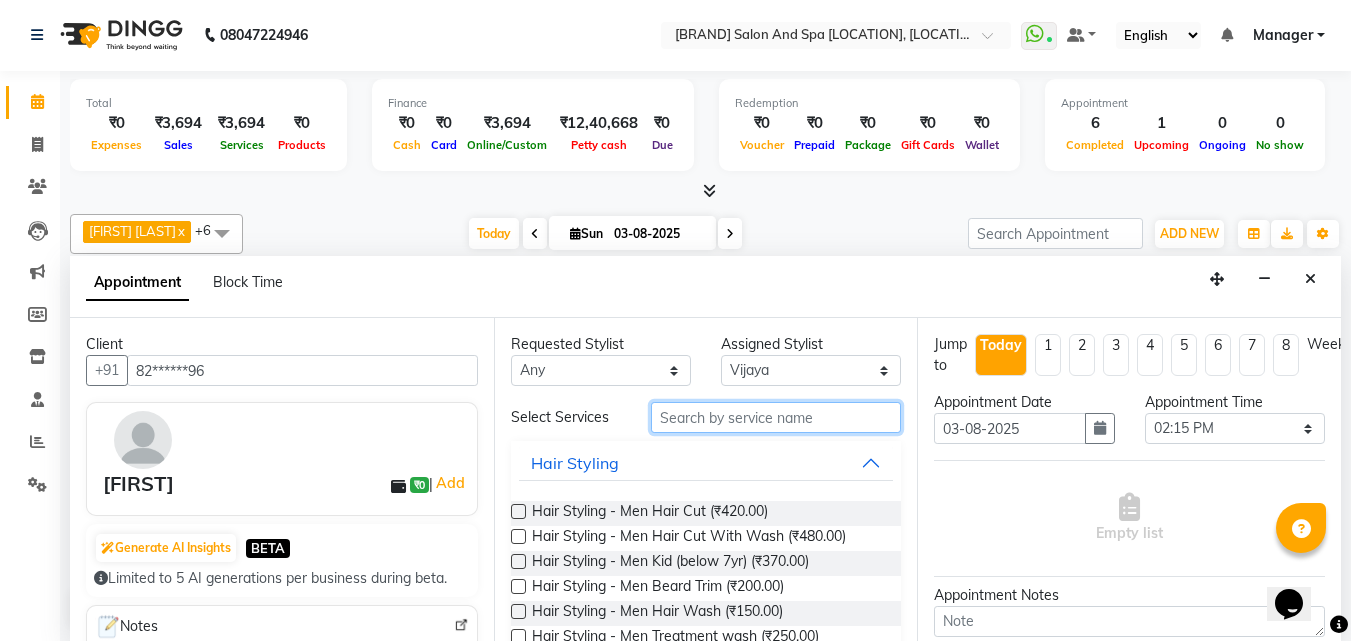 click at bounding box center [776, 417] 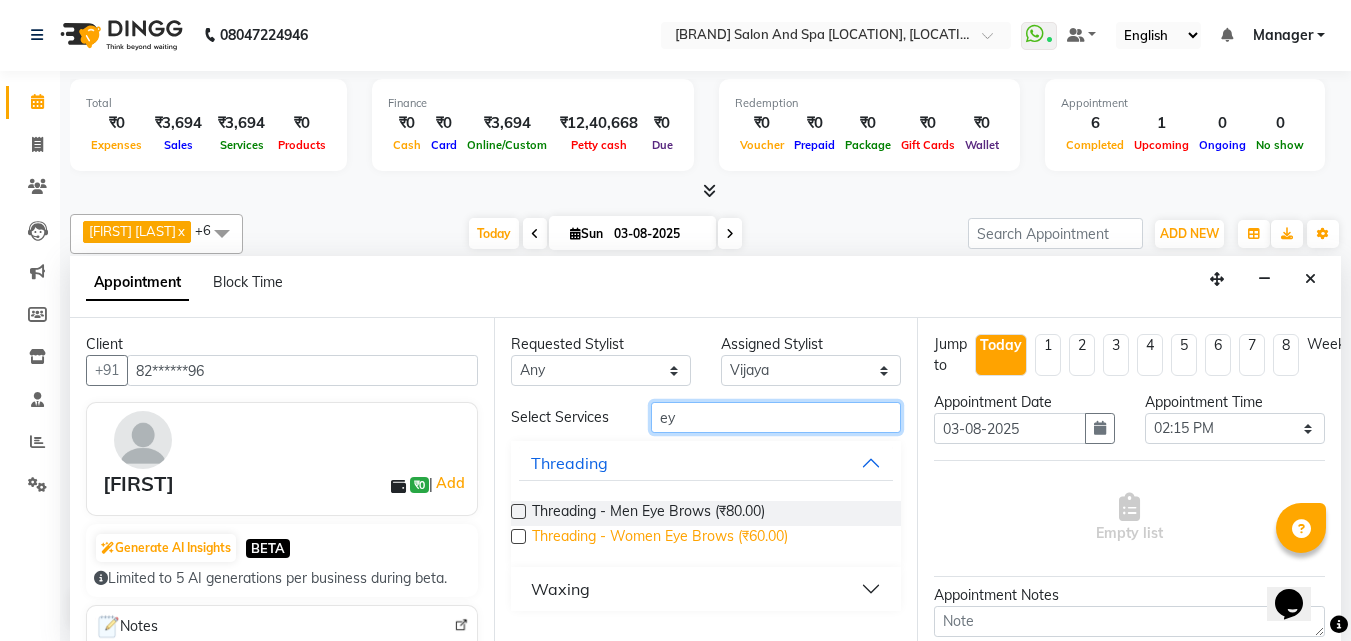 type on "ey" 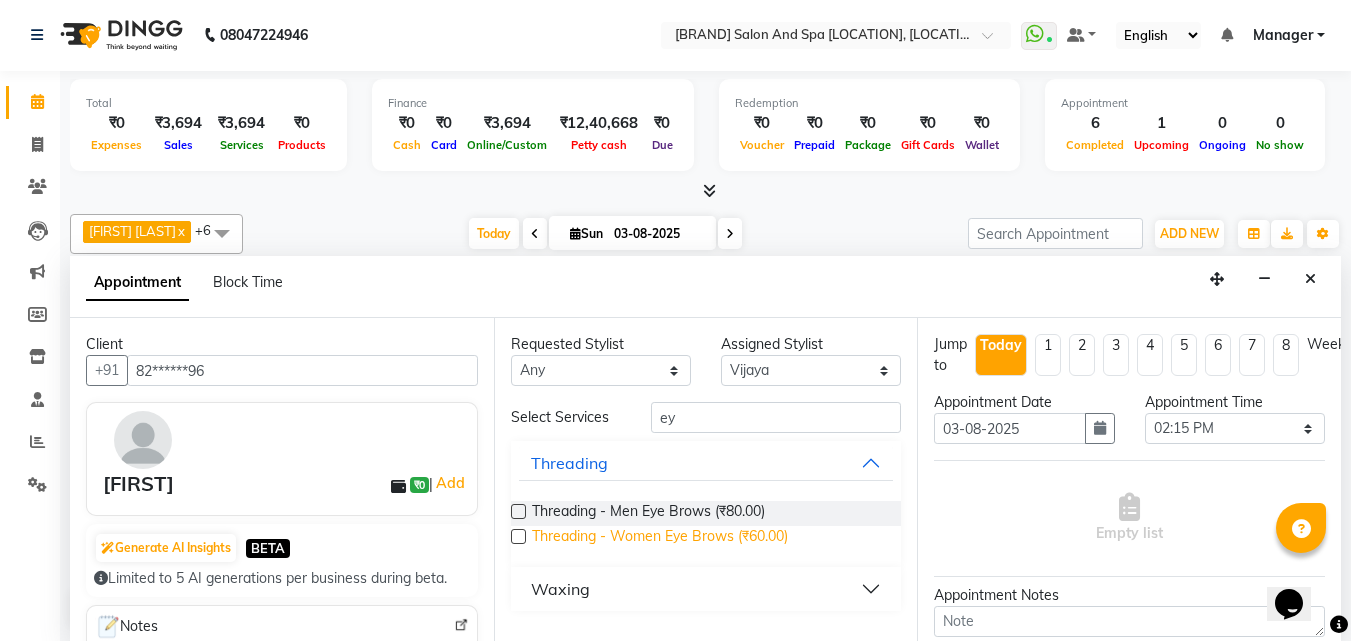 click on "Threading - Women Eye Brows (₹60.00)" at bounding box center [660, 538] 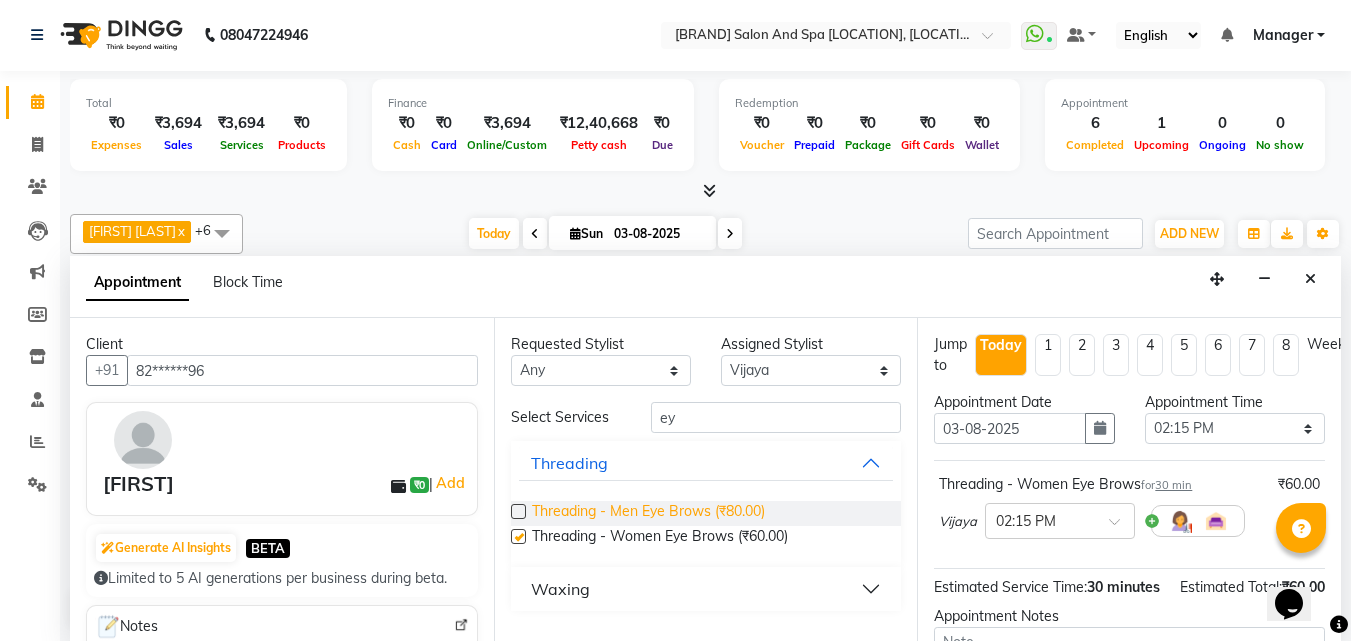 checkbox on "false" 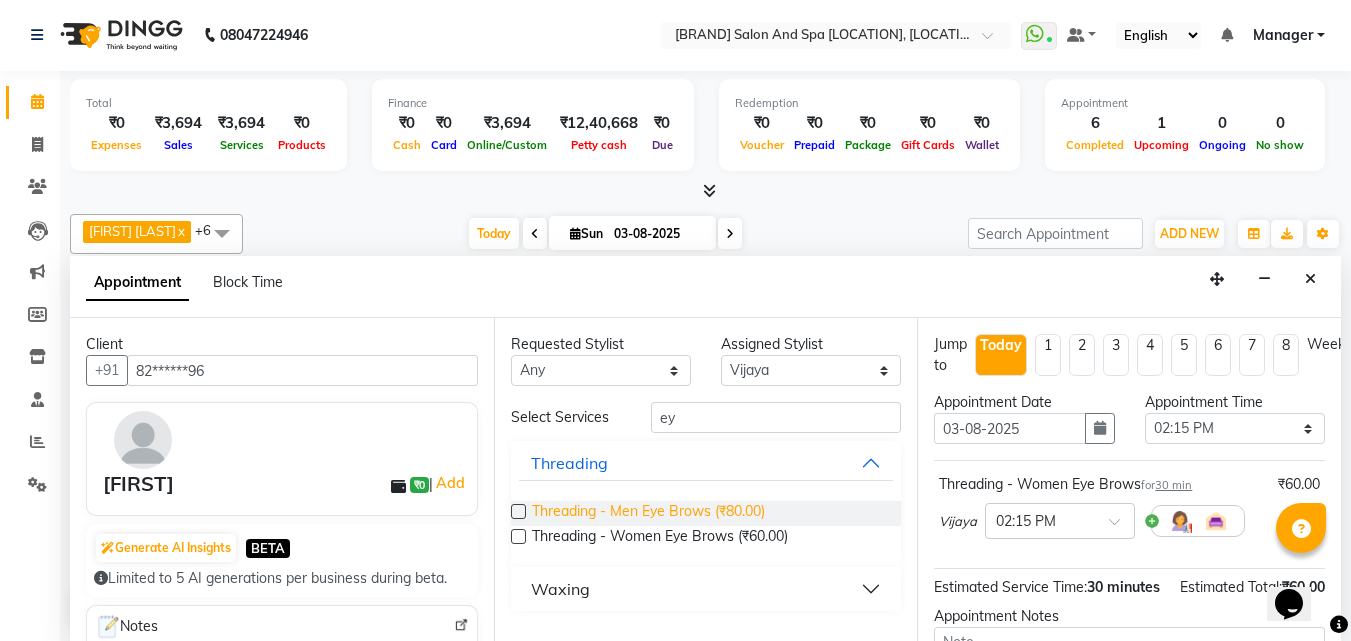 click on "Threading - Men Eye Brows (₹80.00)" at bounding box center [648, 513] 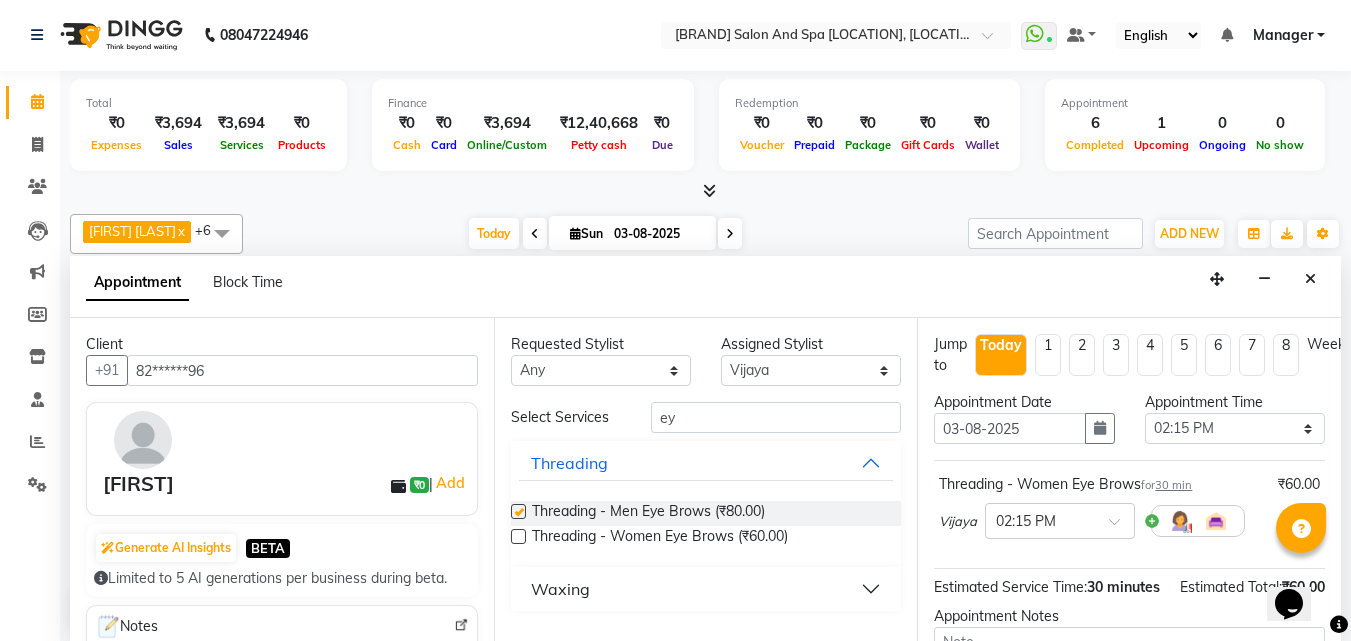 checkbox on "false" 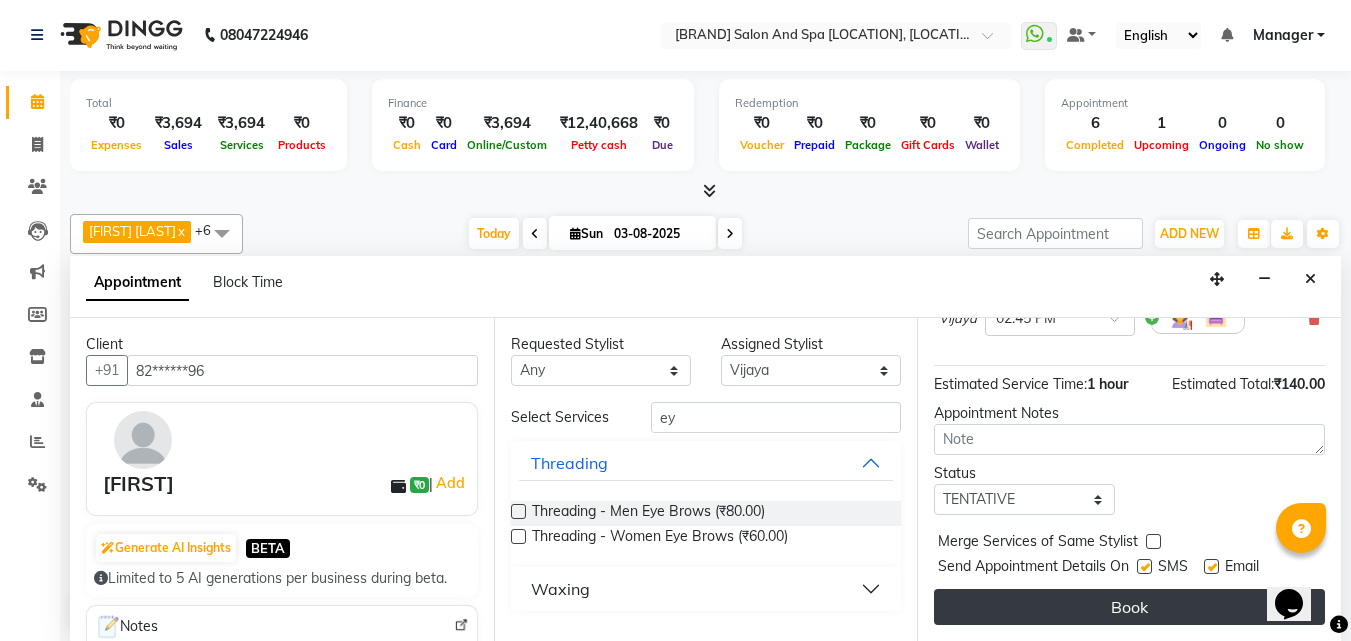 scroll, scrollTop: 309, scrollLeft: 0, axis: vertical 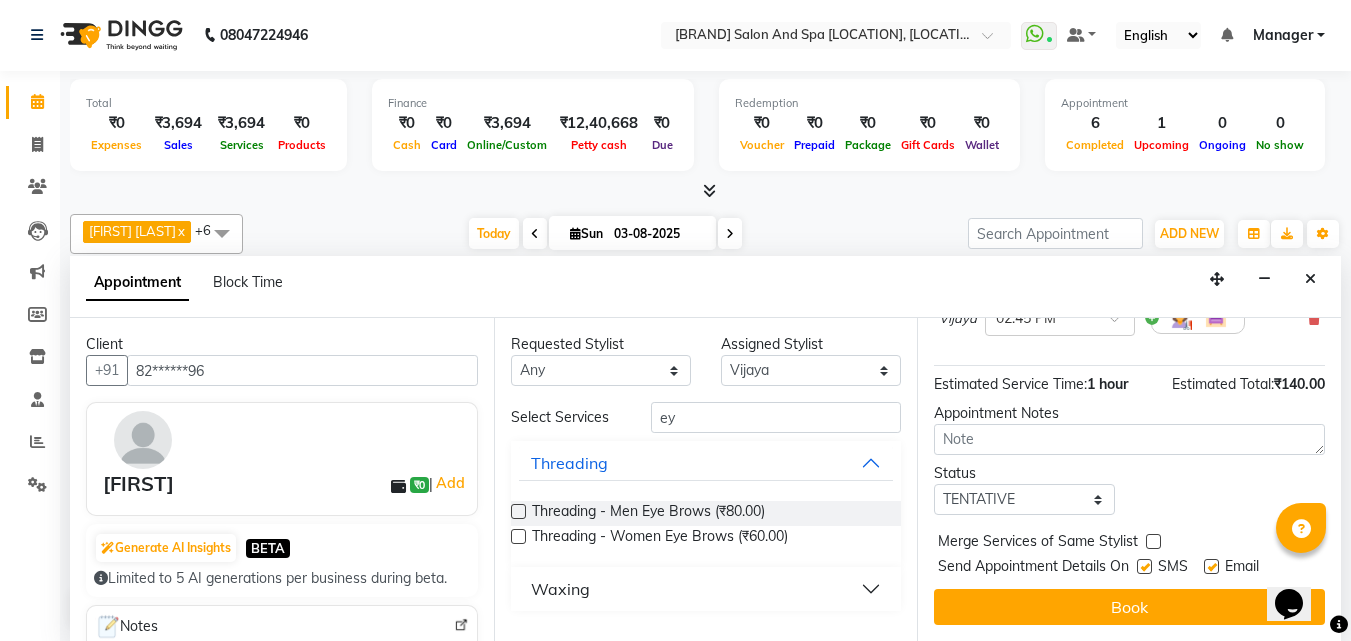 click at bounding box center (1144, 566) 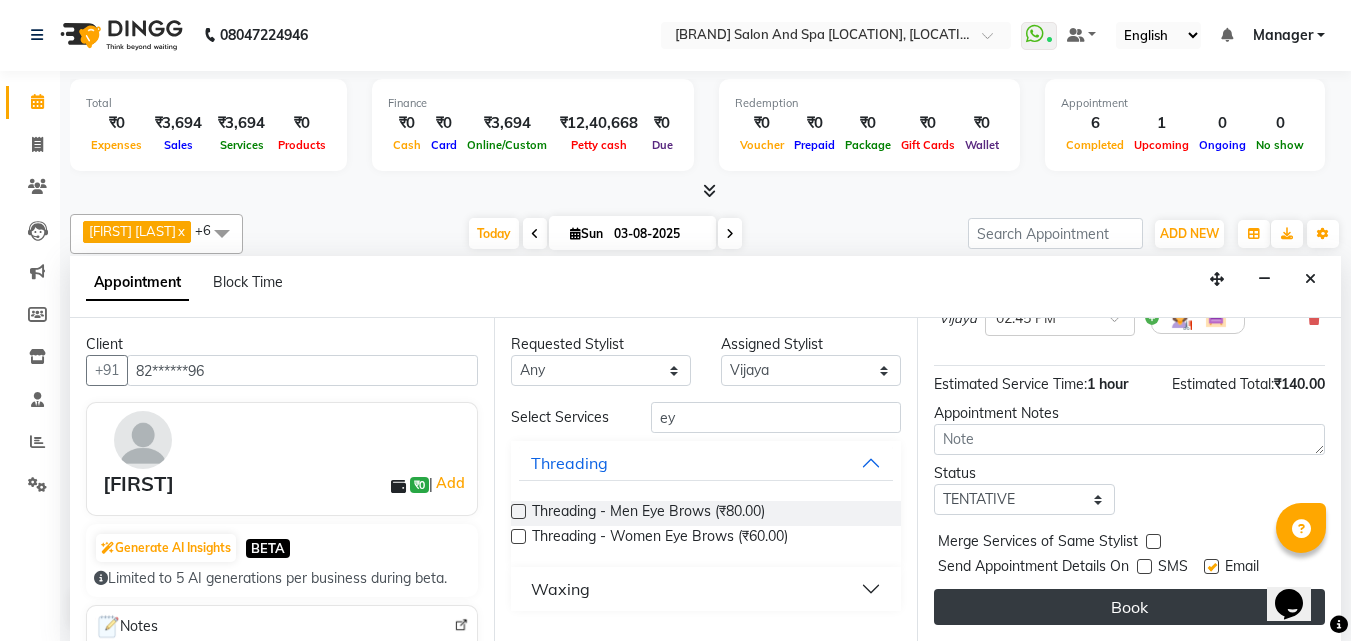 click on "Book" at bounding box center (1129, 607) 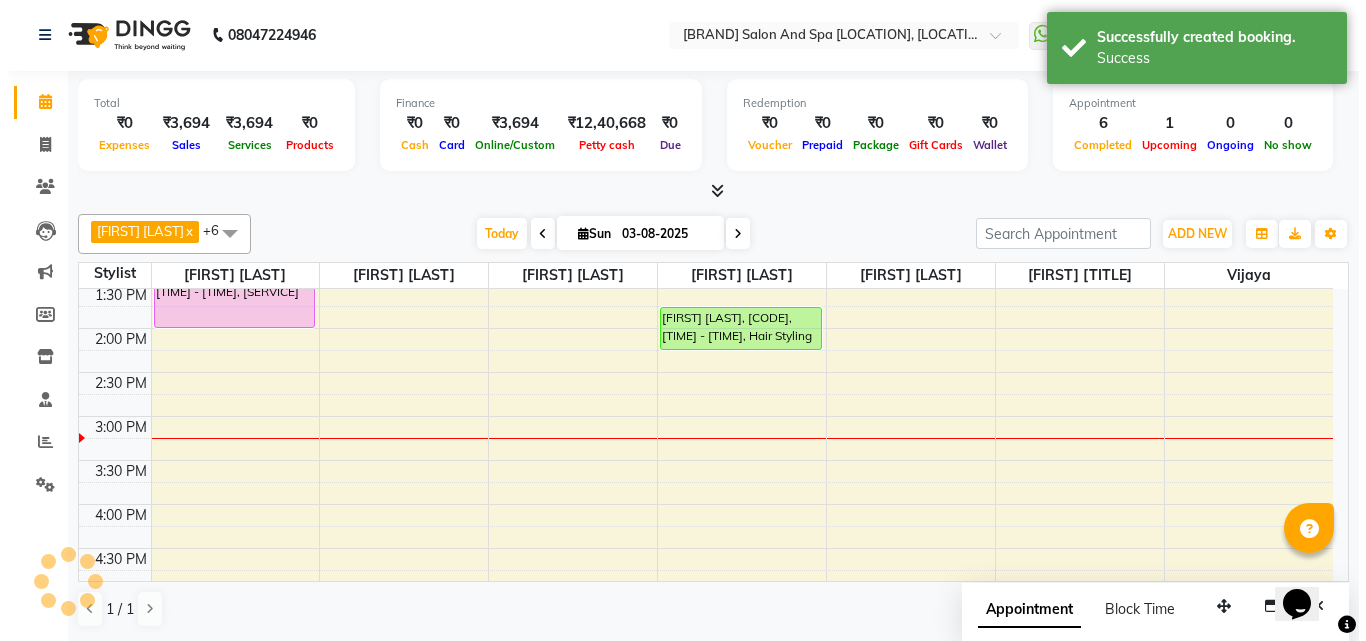 scroll, scrollTop: 0, scrollLeft: 0, axis: both 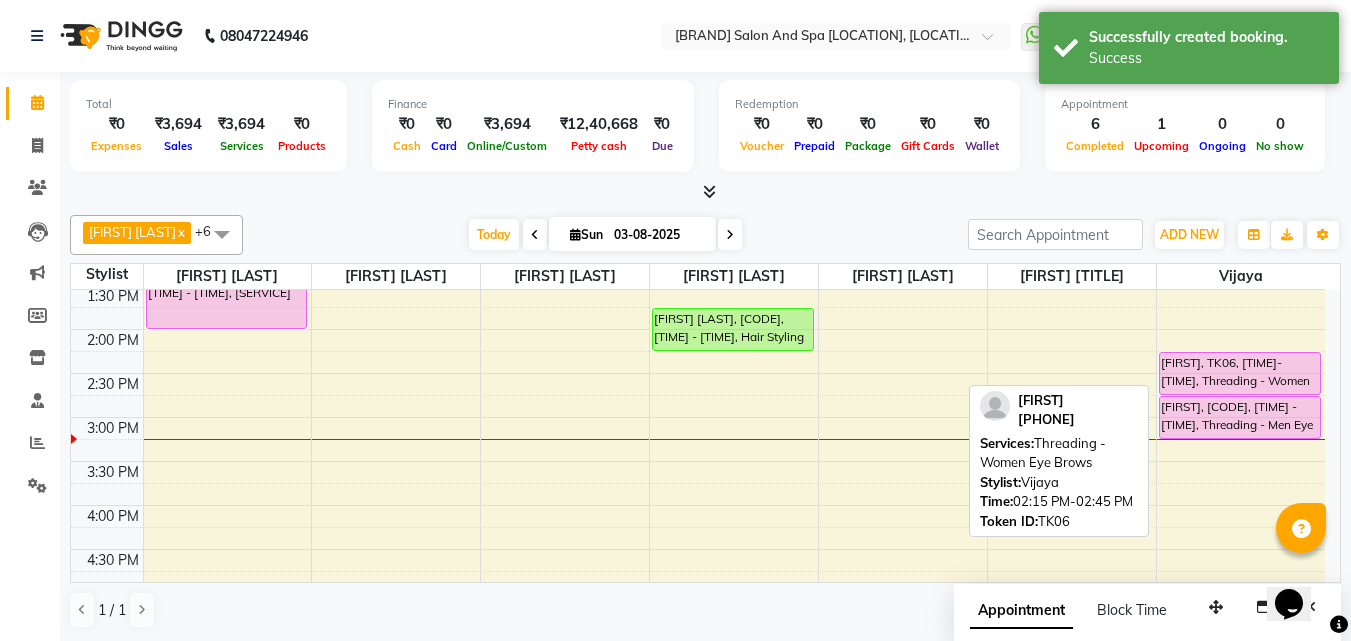 click on "[FIRST], TK06, [TIME]-[TIME], Threading - Women Eye Brows" at bounding box center [1240, 373] 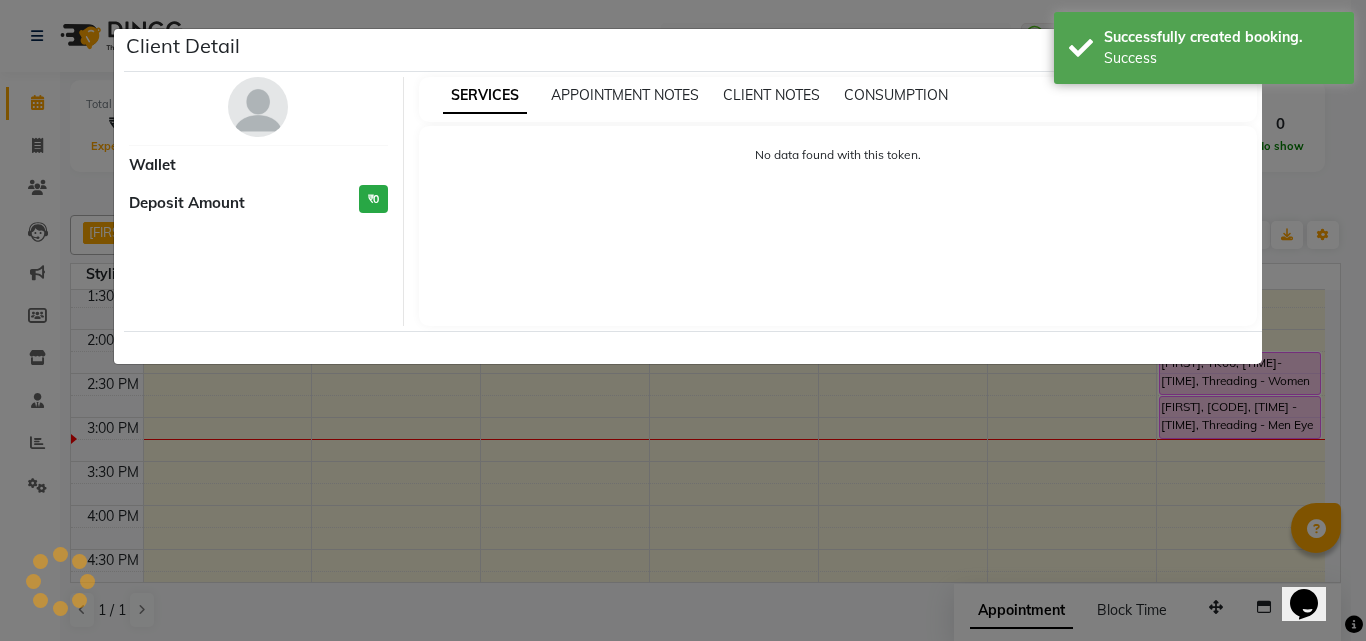 select on "7" 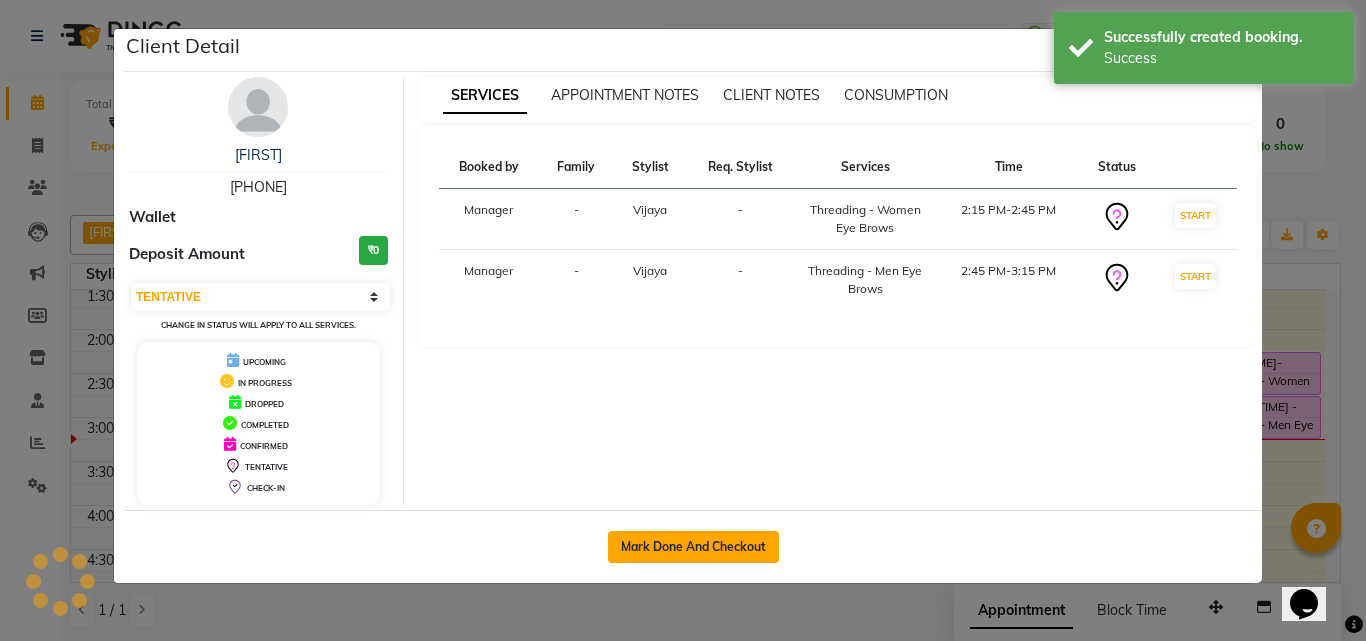 click on "Mark Done And Checkout" 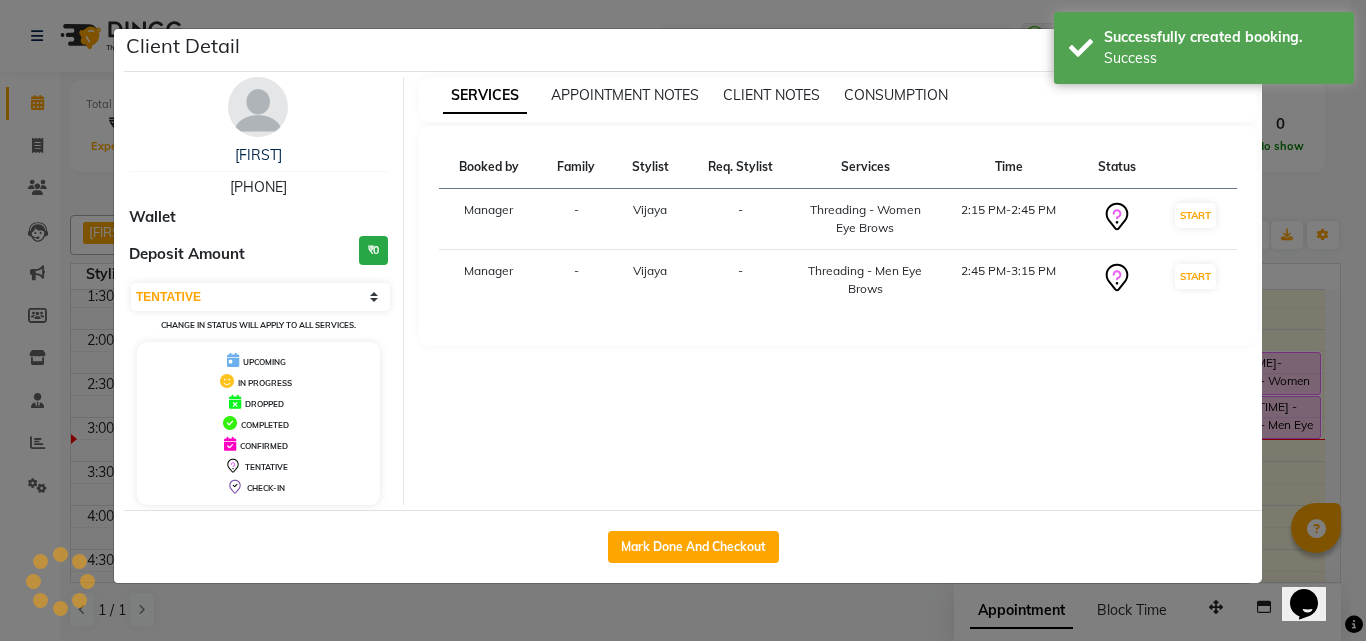 select on "service" 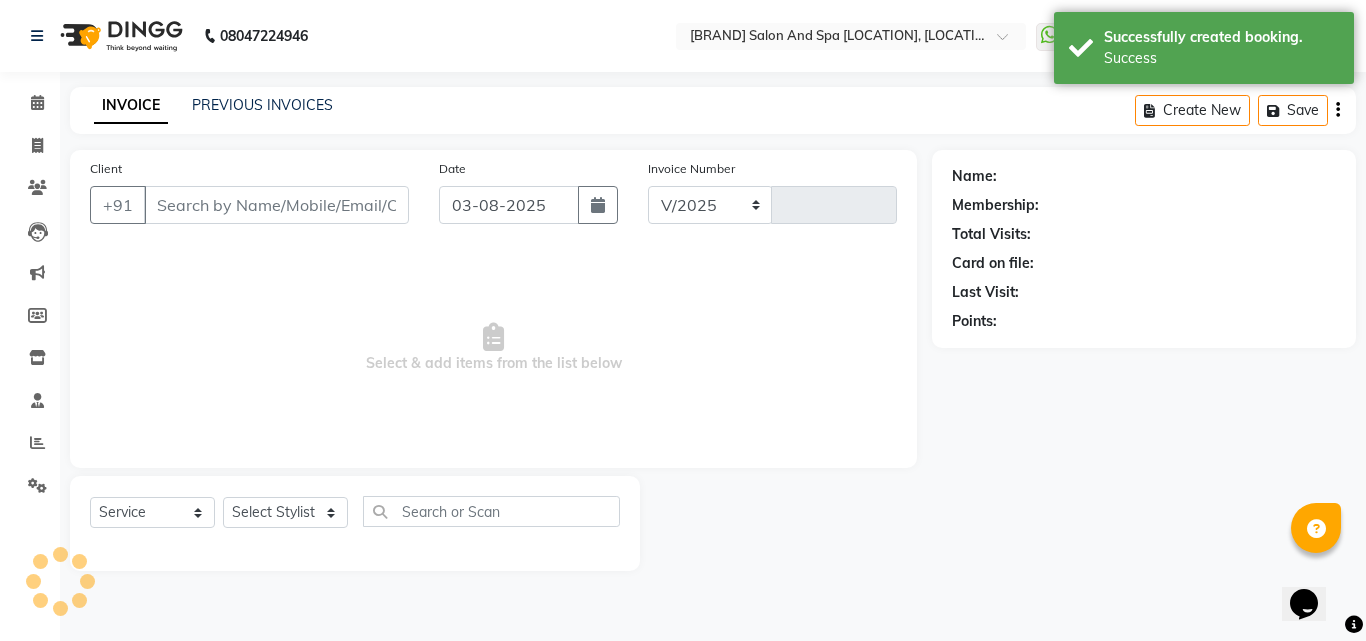 select on "6713" 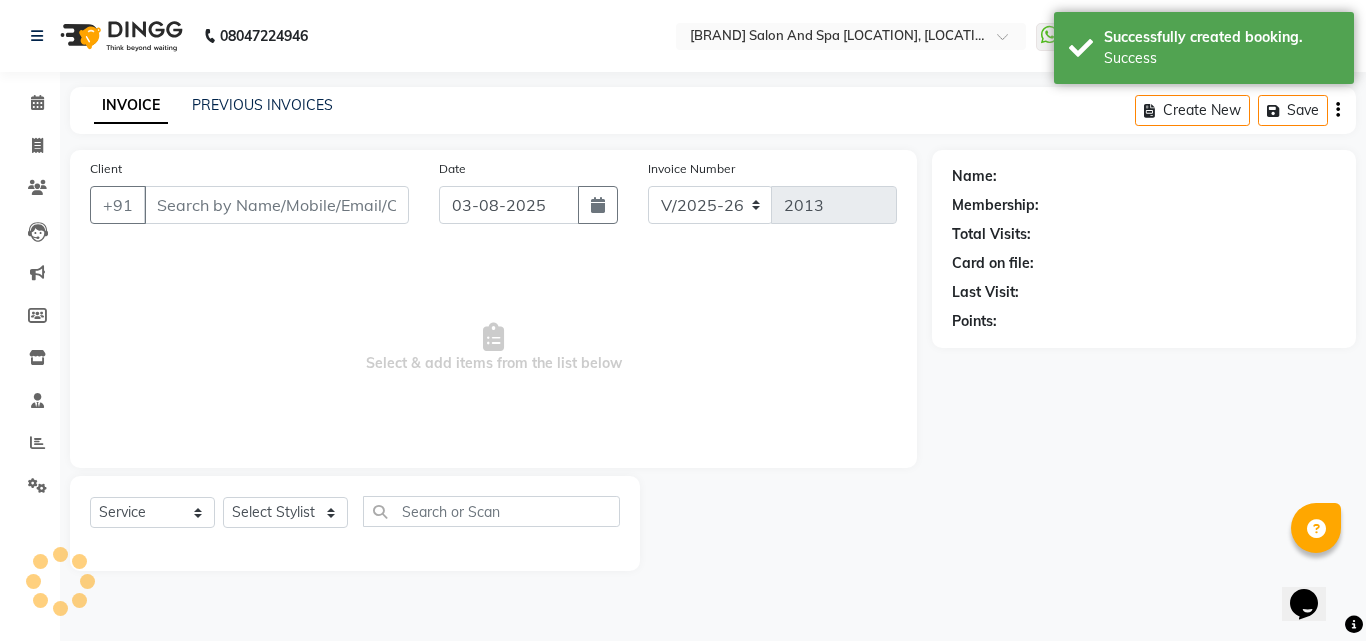 type on "82******96" 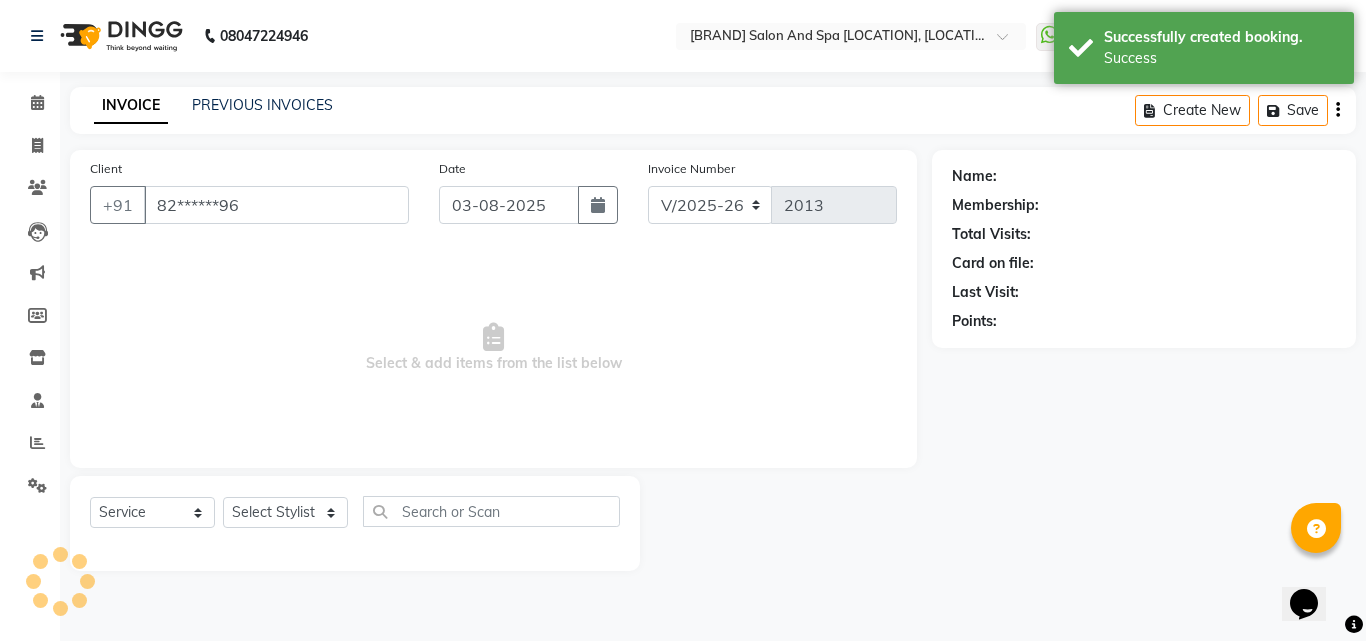 select on "86543" 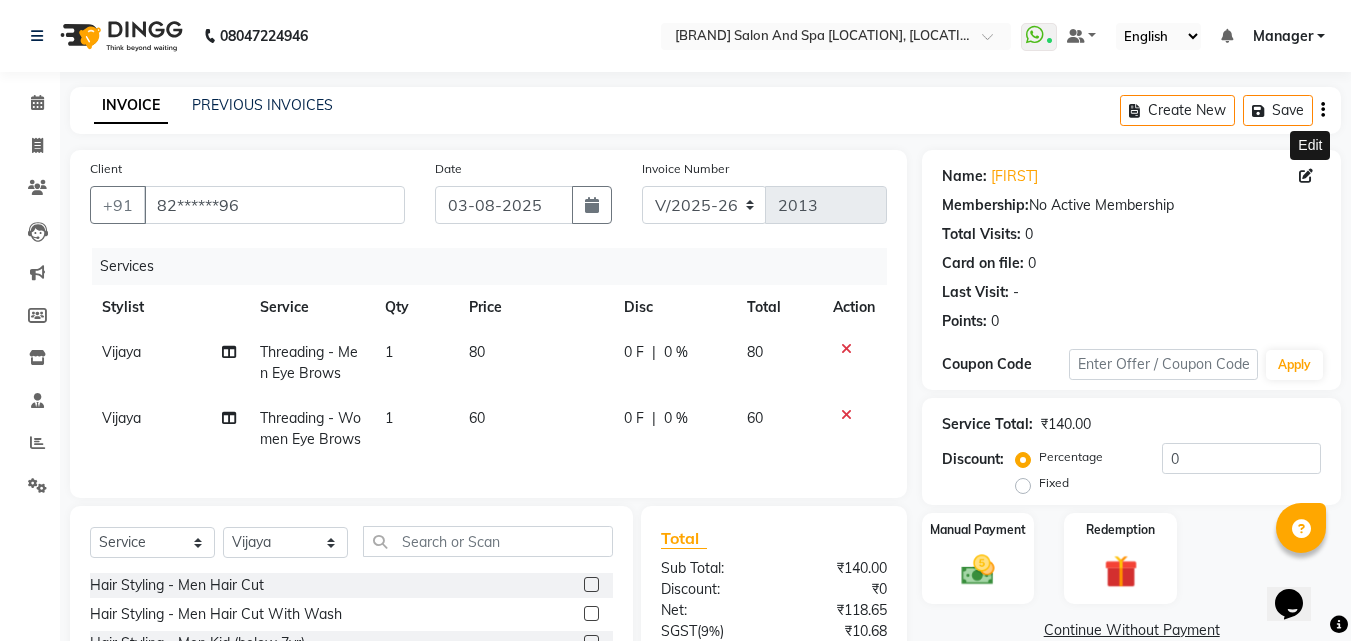 click 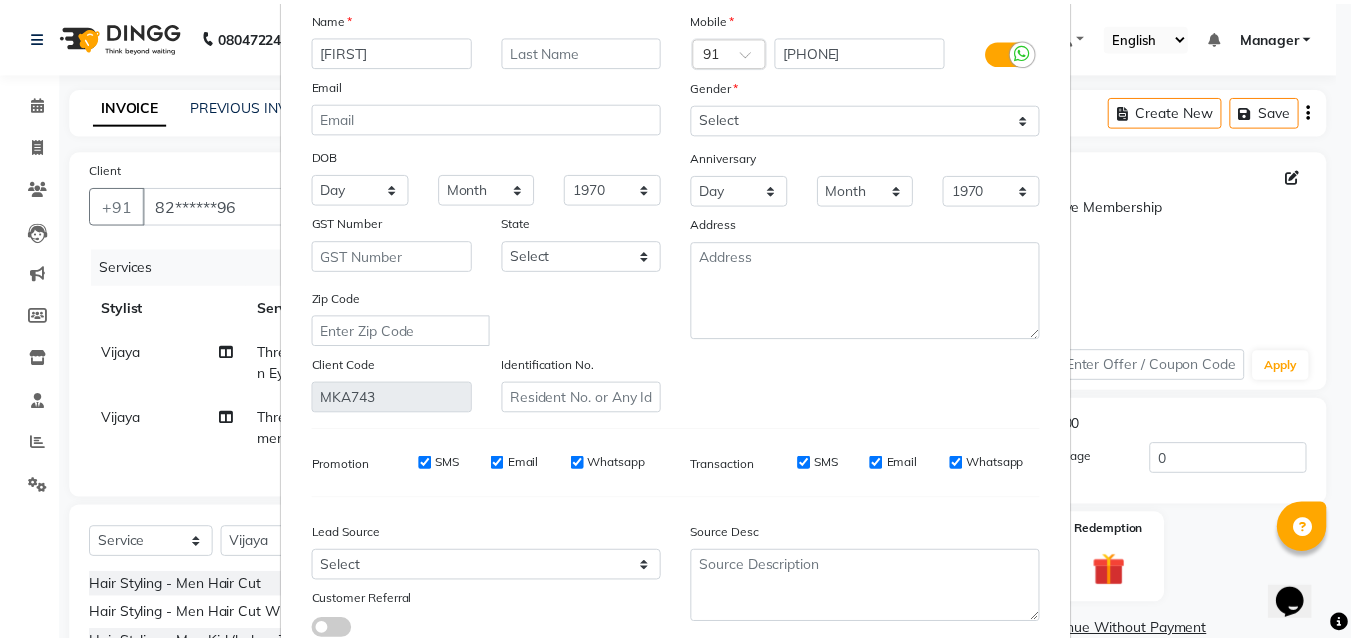 scroll, scrollTop: 246, scrollLeft: 0, axis: vertical 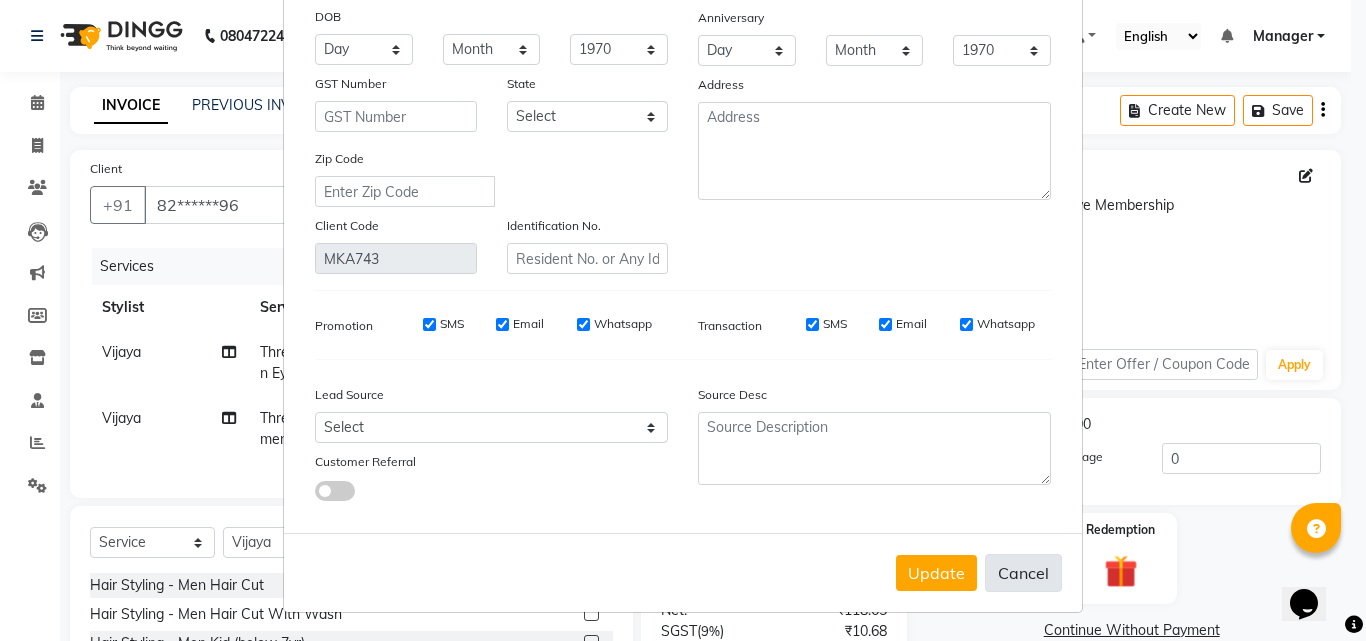 click on "Cancel" at bounding box center [1023, 573] 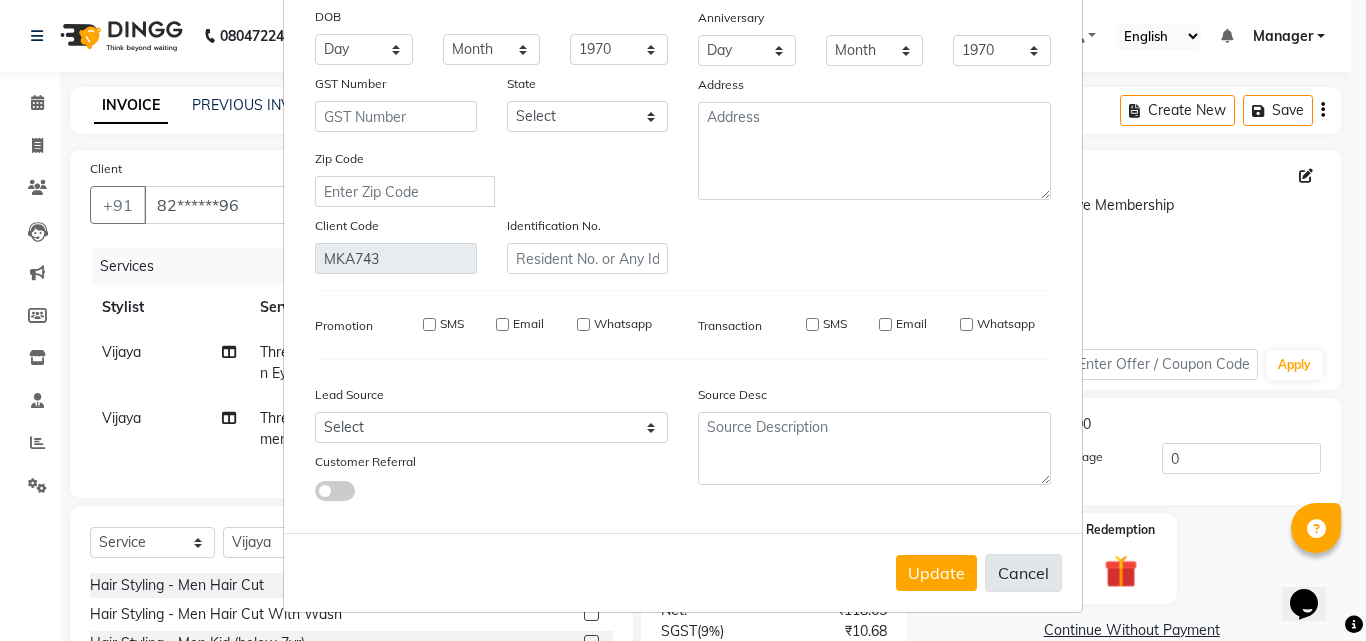 type 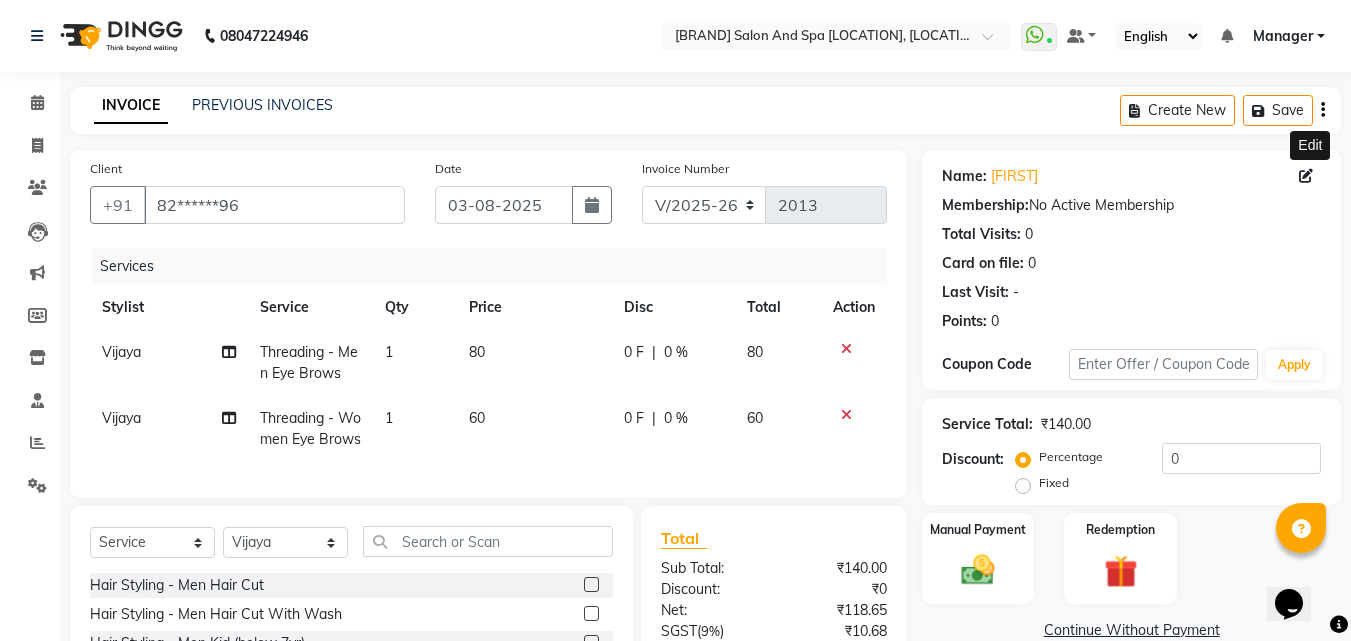 scroll, scrollTop: 226, scrollLeft: 0, axis: vertical 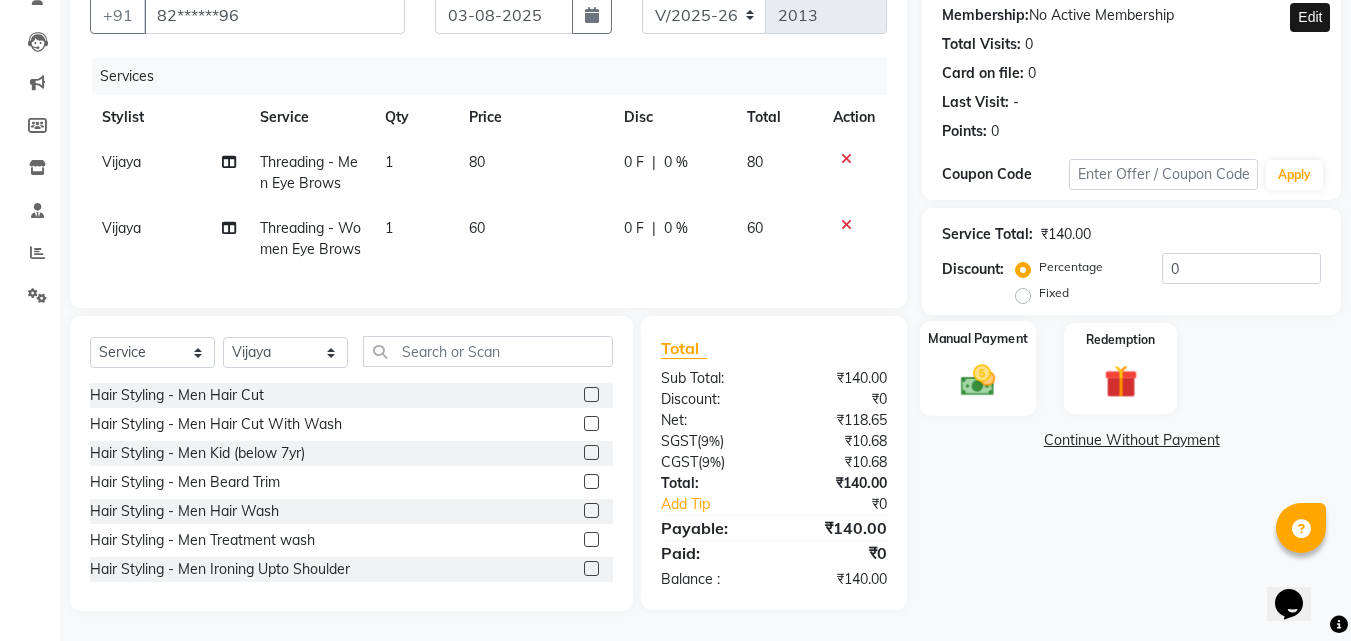 click 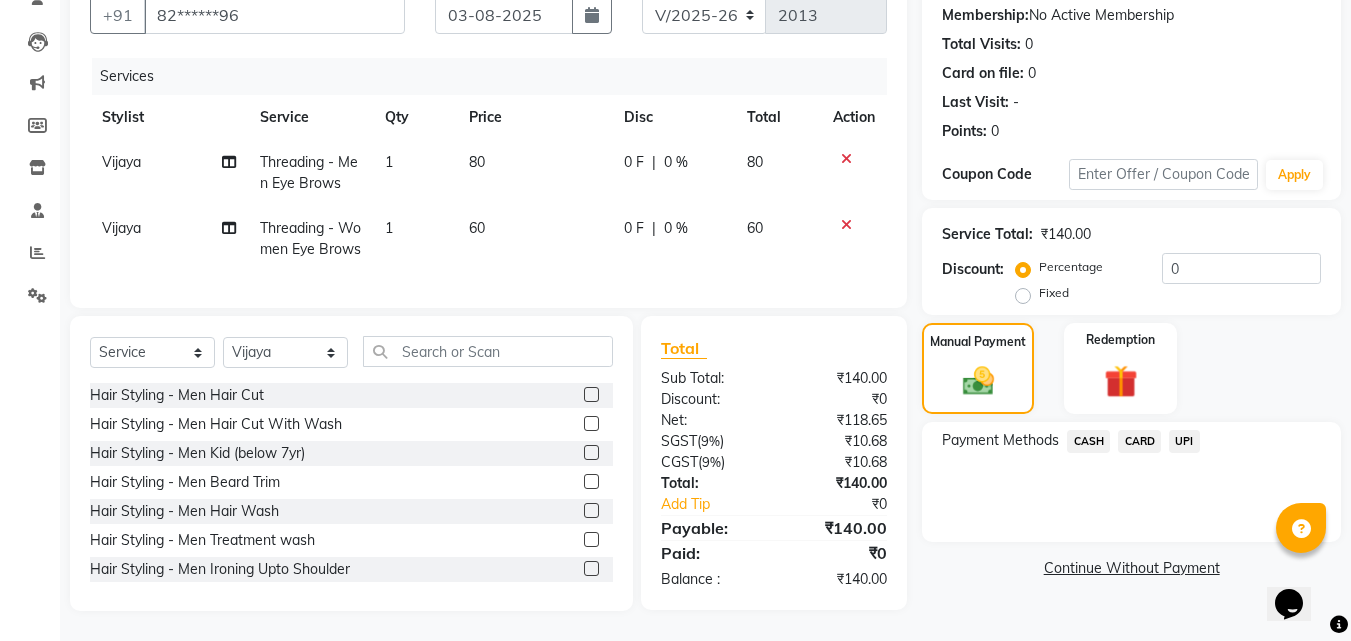click on "60" 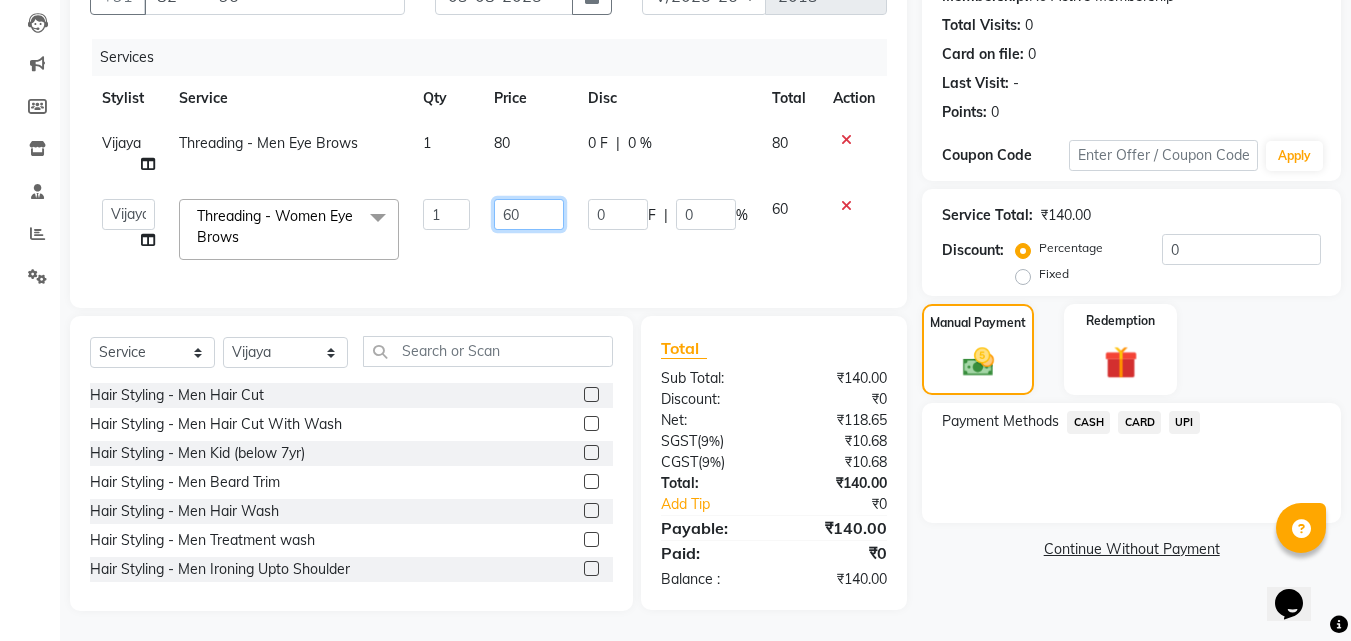 click on "60" 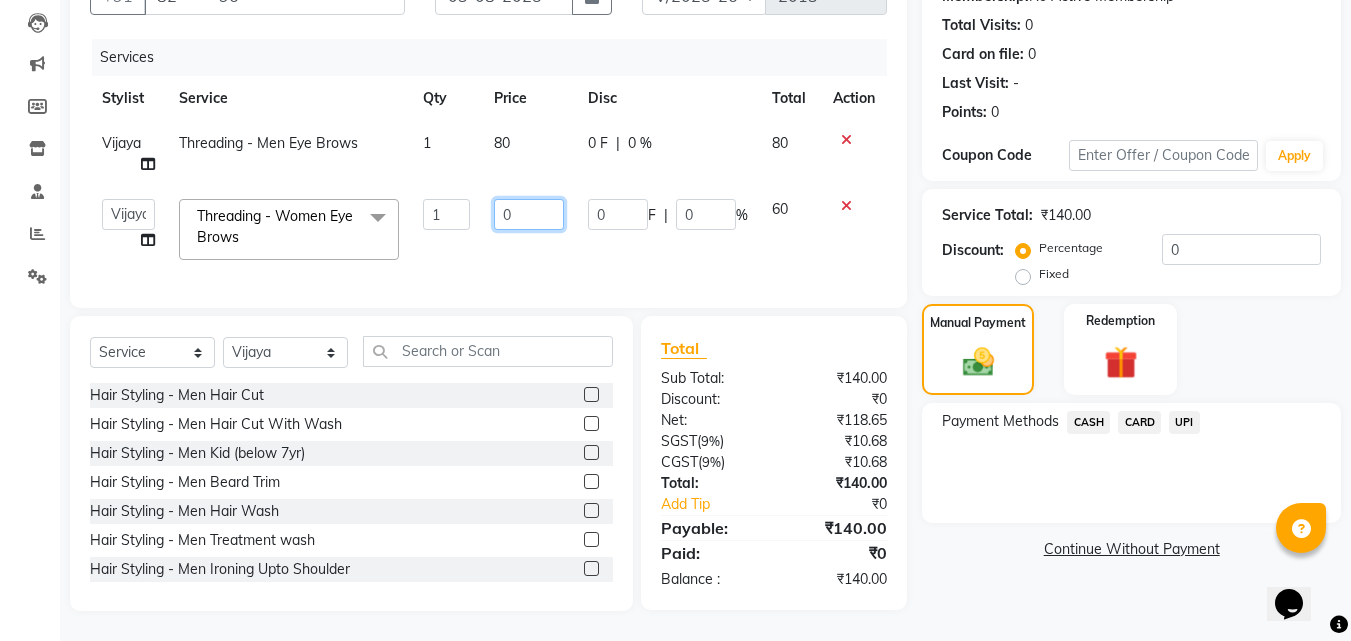type on "70" 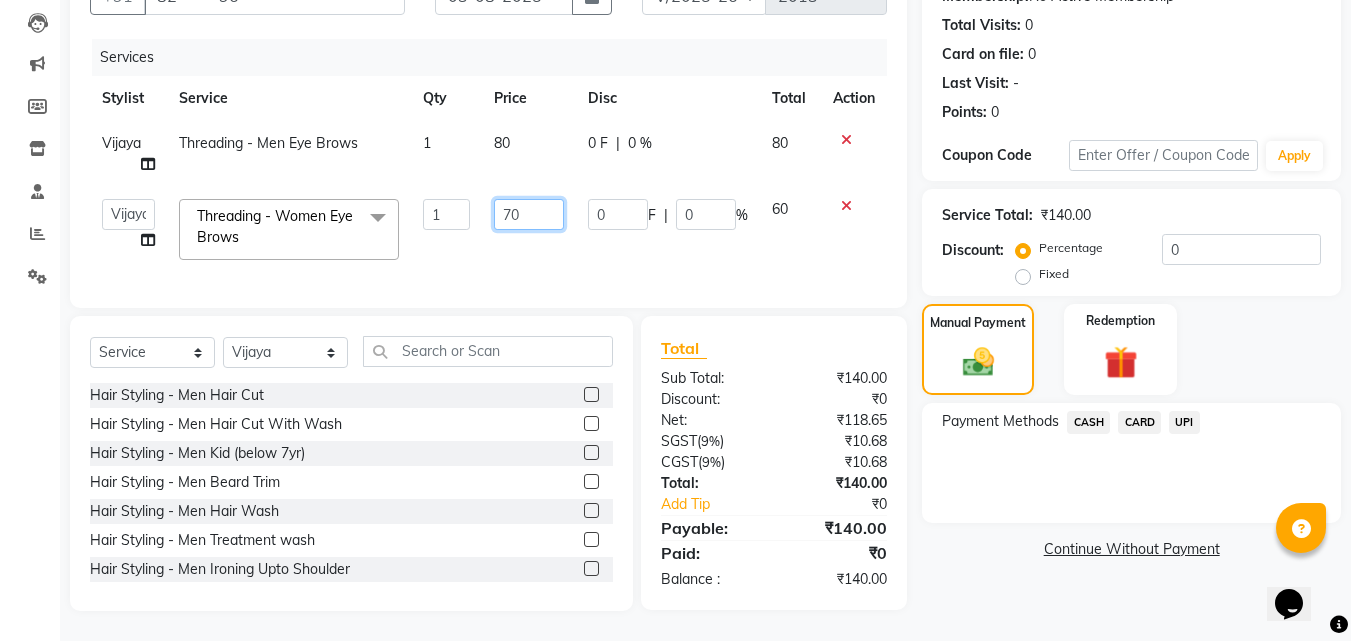 drag, startPoint x: 529, startPoint y: 211, endPoint x: 716, endPoint y: 258, distance: 192.81598 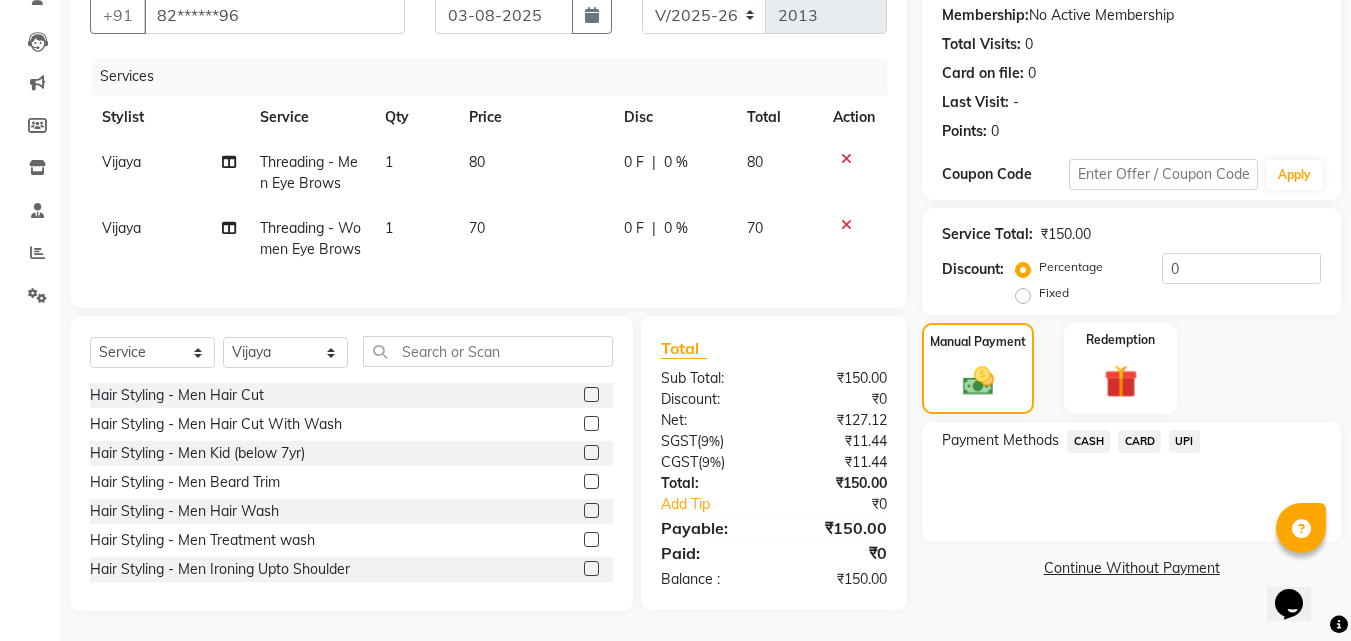 click 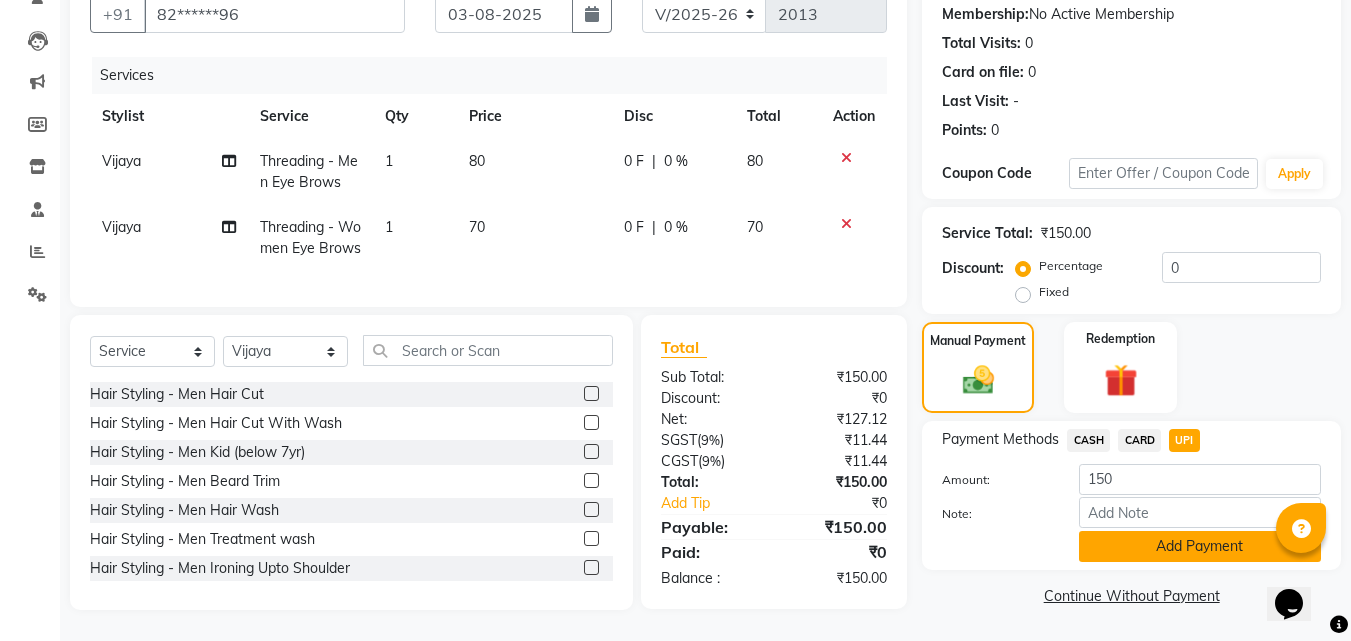 click on "Add Payment" 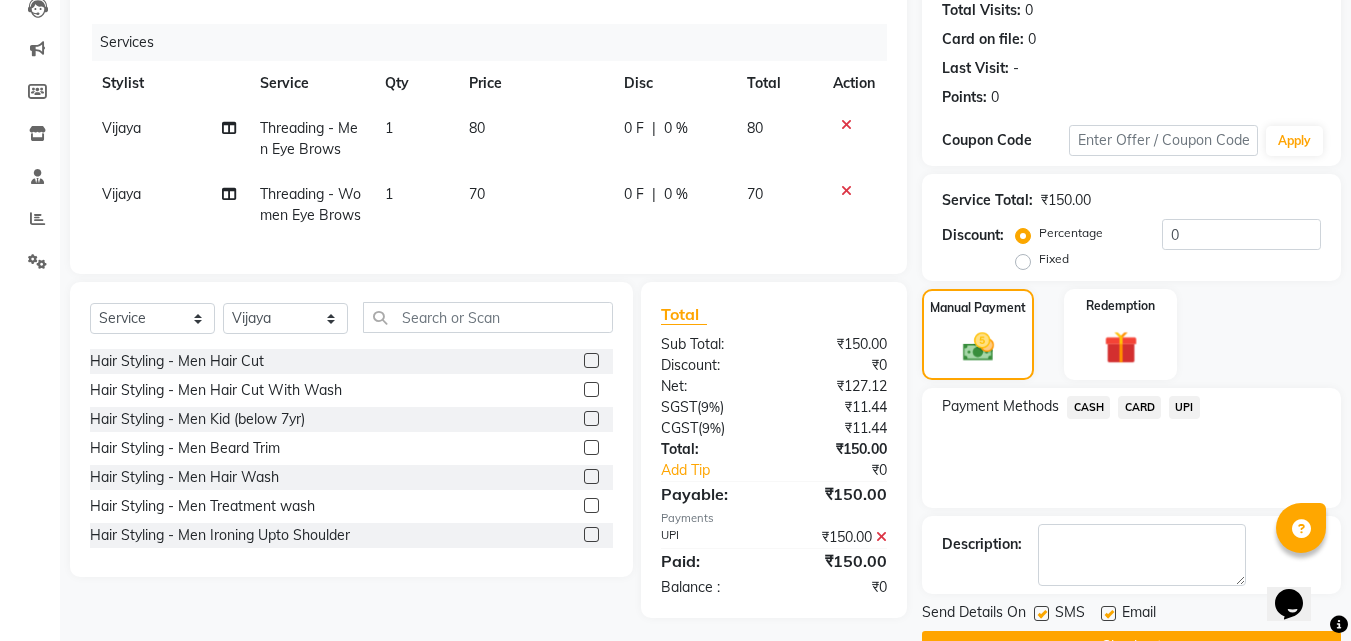 scroll, scrollTop: 275, scrollLeft: 0, axis: vertical 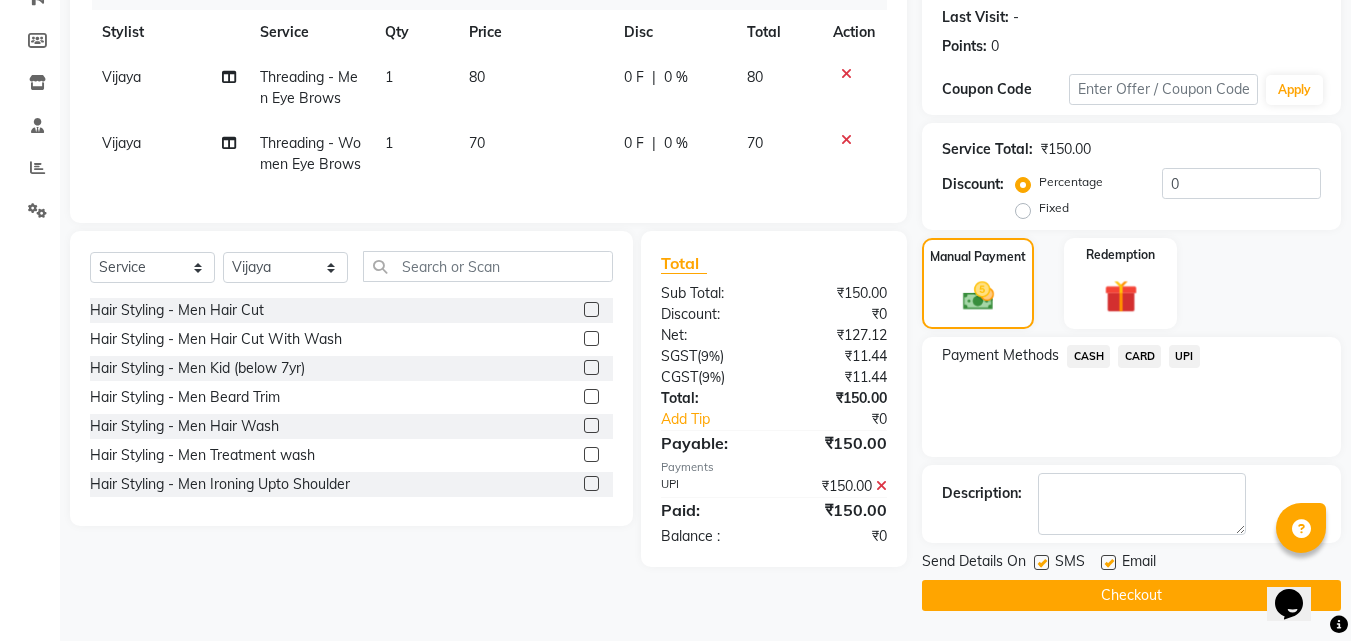 click 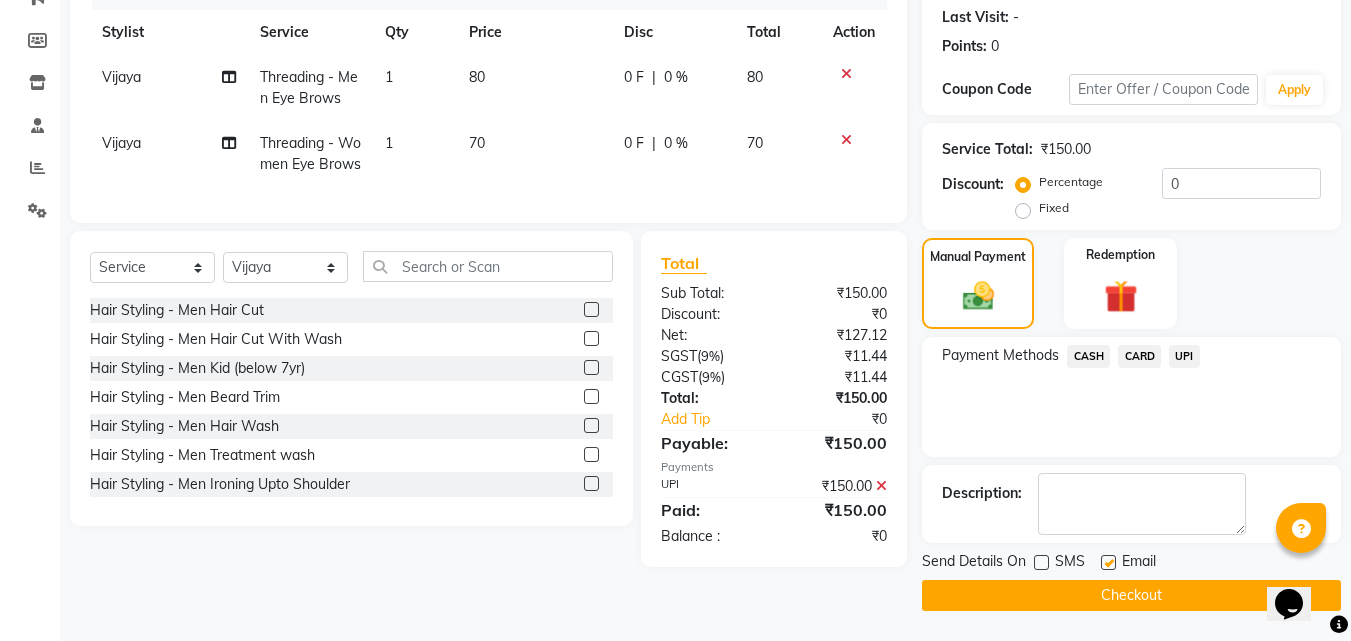 click on "Checkout" 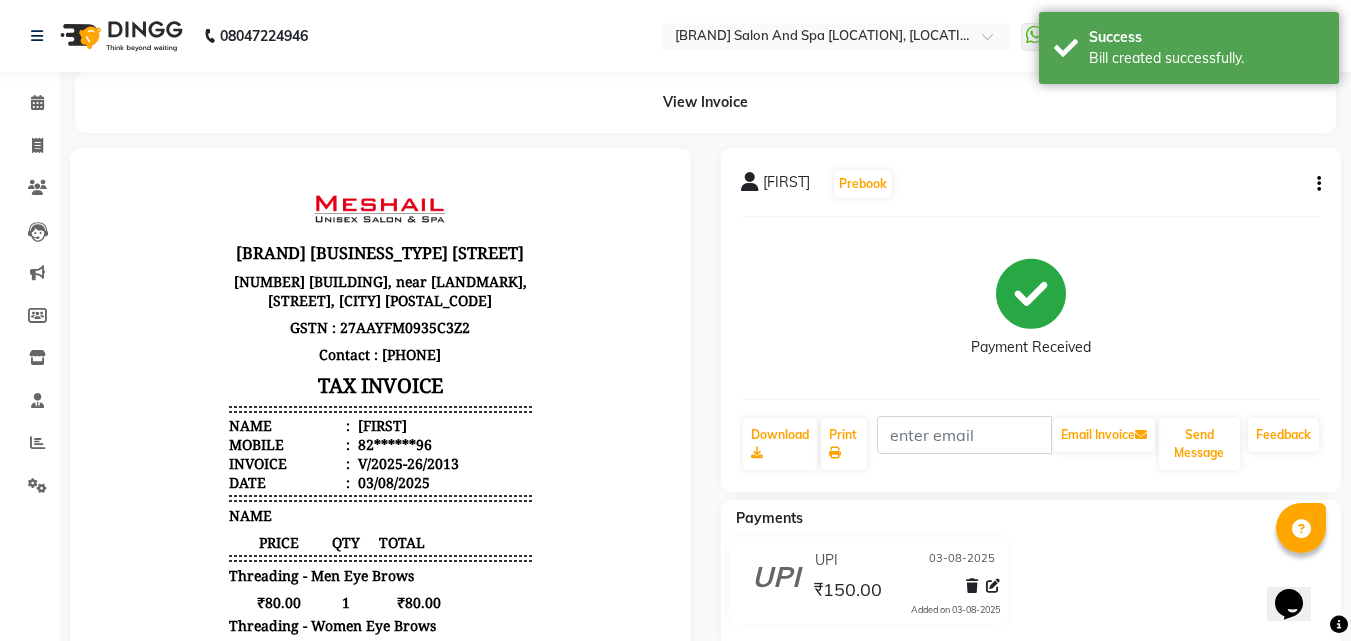 scroll, scrollTop: 0, scrollLeft: 0, axis: both 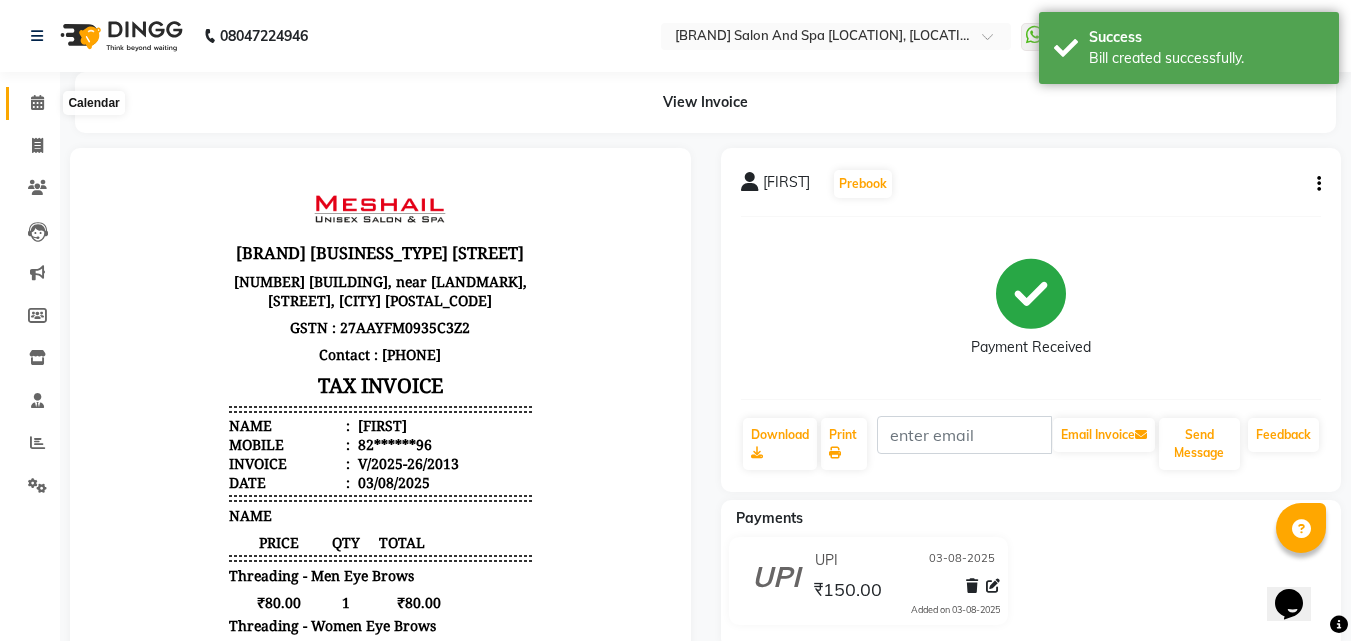 click 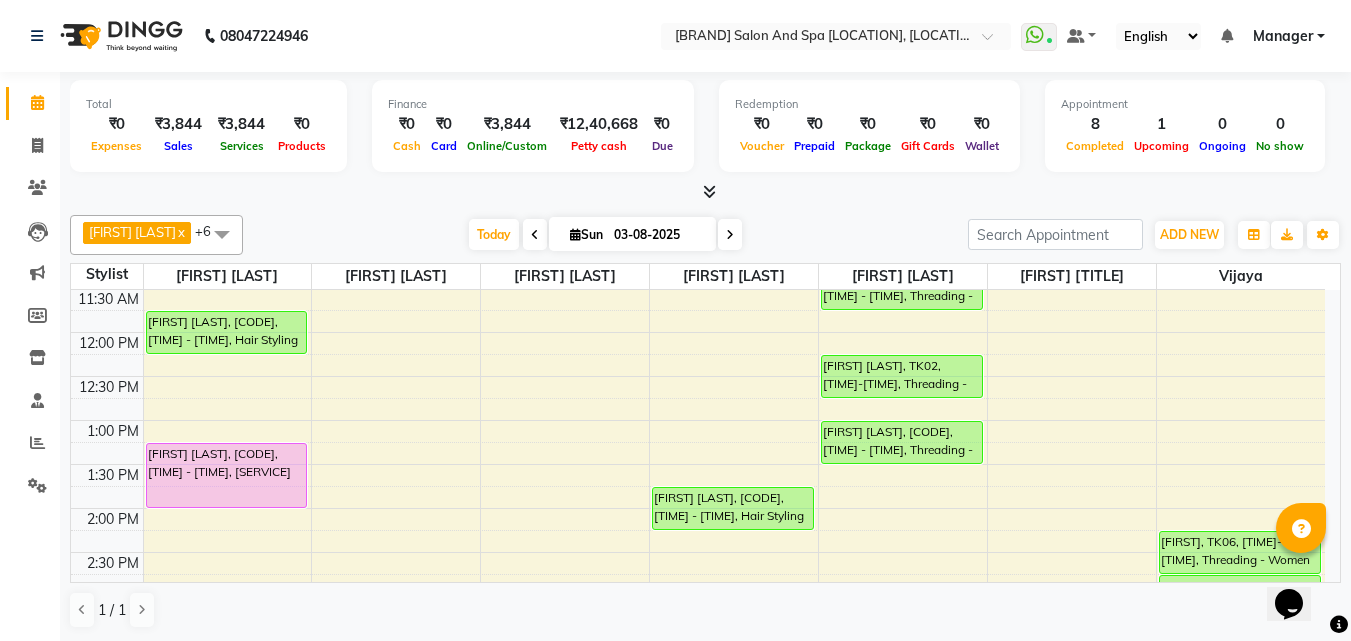 scroll, scrollTop: 200, scrollLeft: 0, axis: vertical 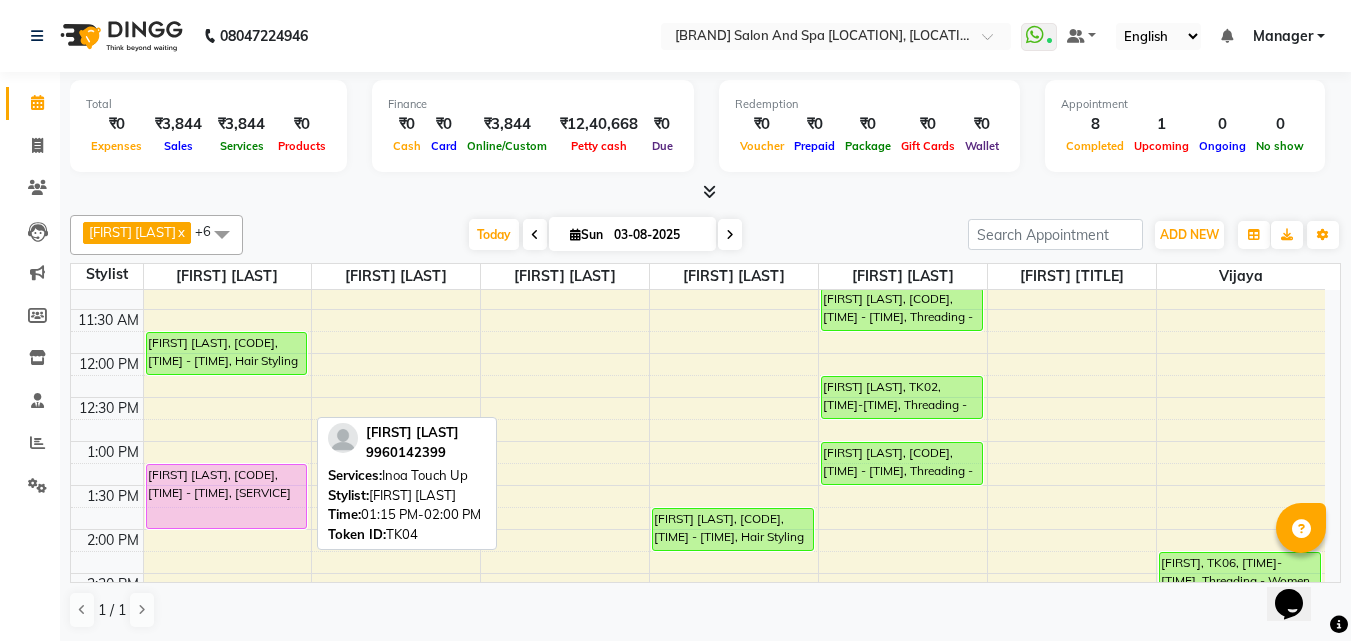 click on "[FIRST] [LAST], [CODE], [TIME] - [TIME], [SERVICE]" at bounding box center [227, 496] 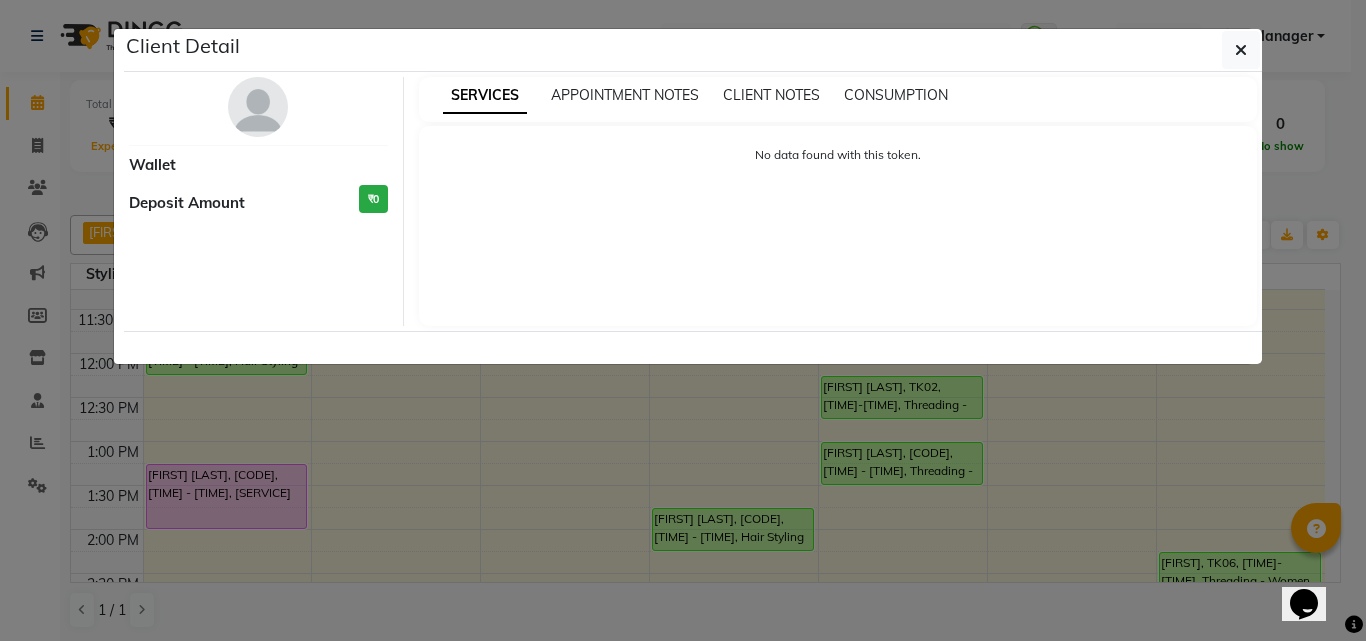 select on "7" 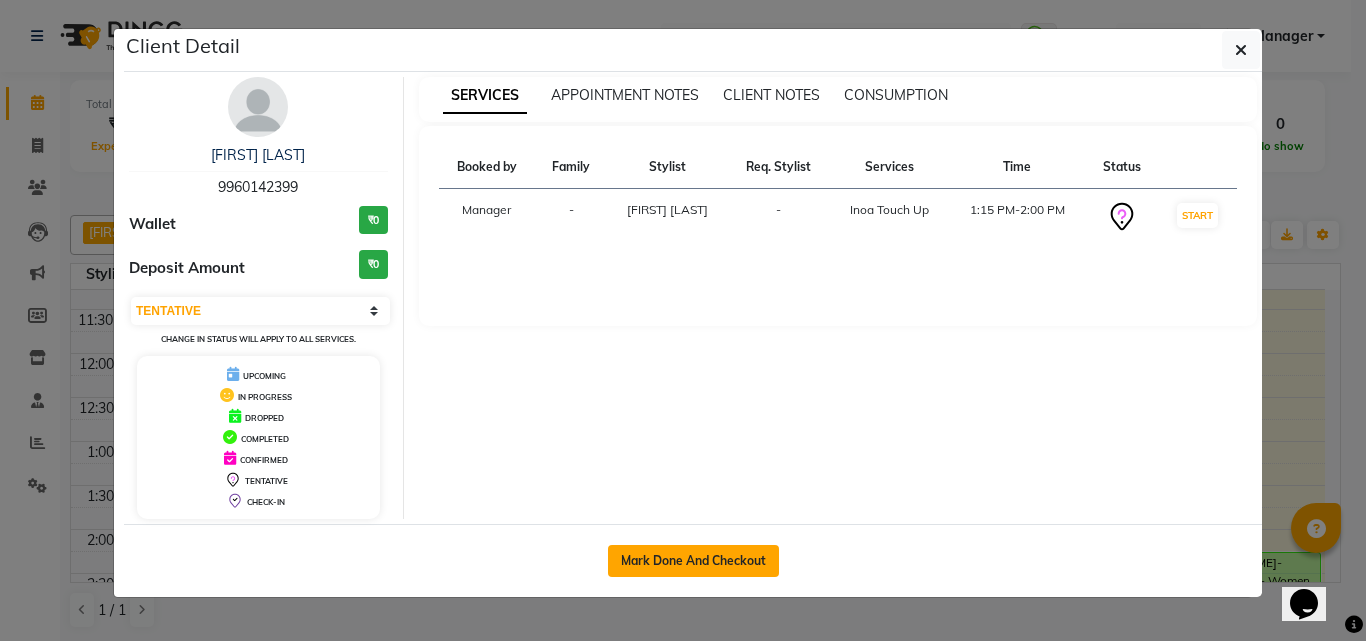 click on "Mark Done And Checkout" 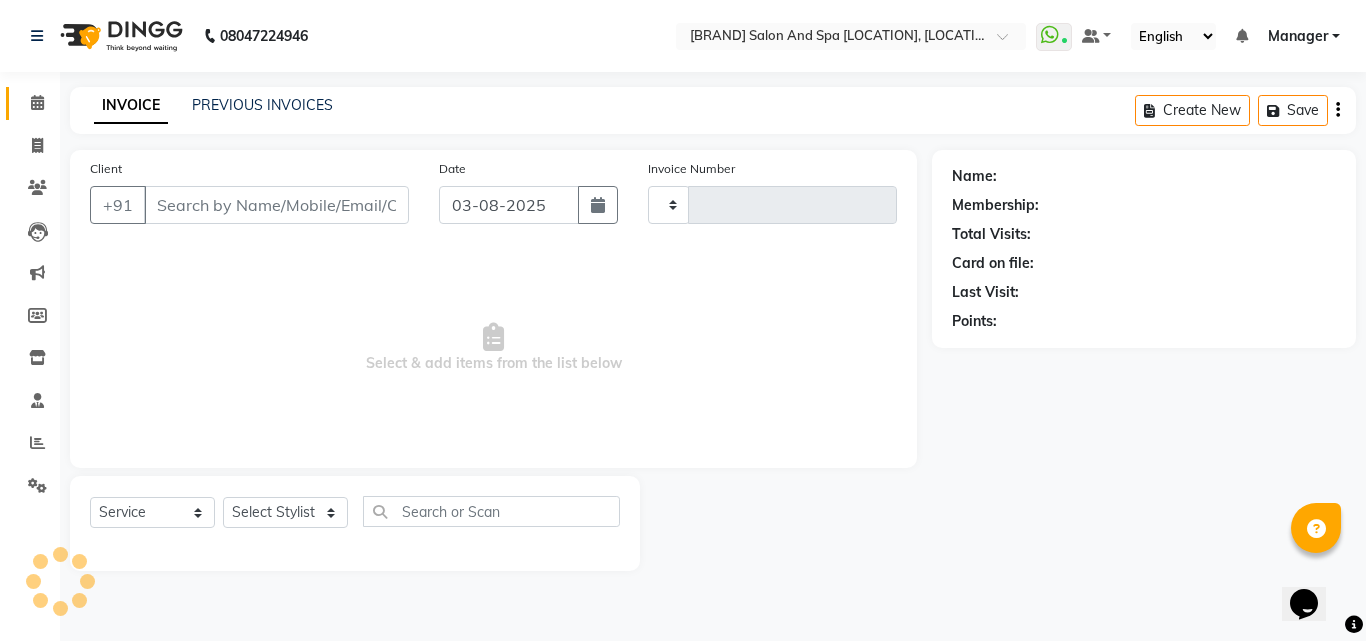 type on "2014" 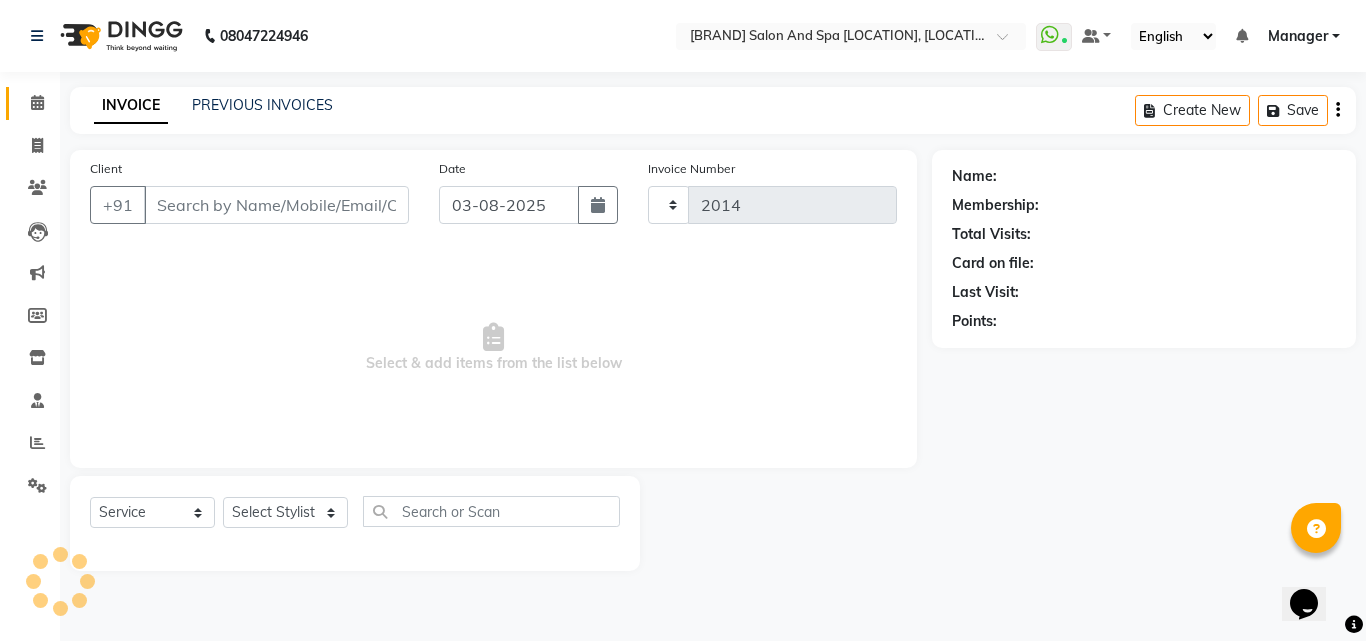 select on "6713" 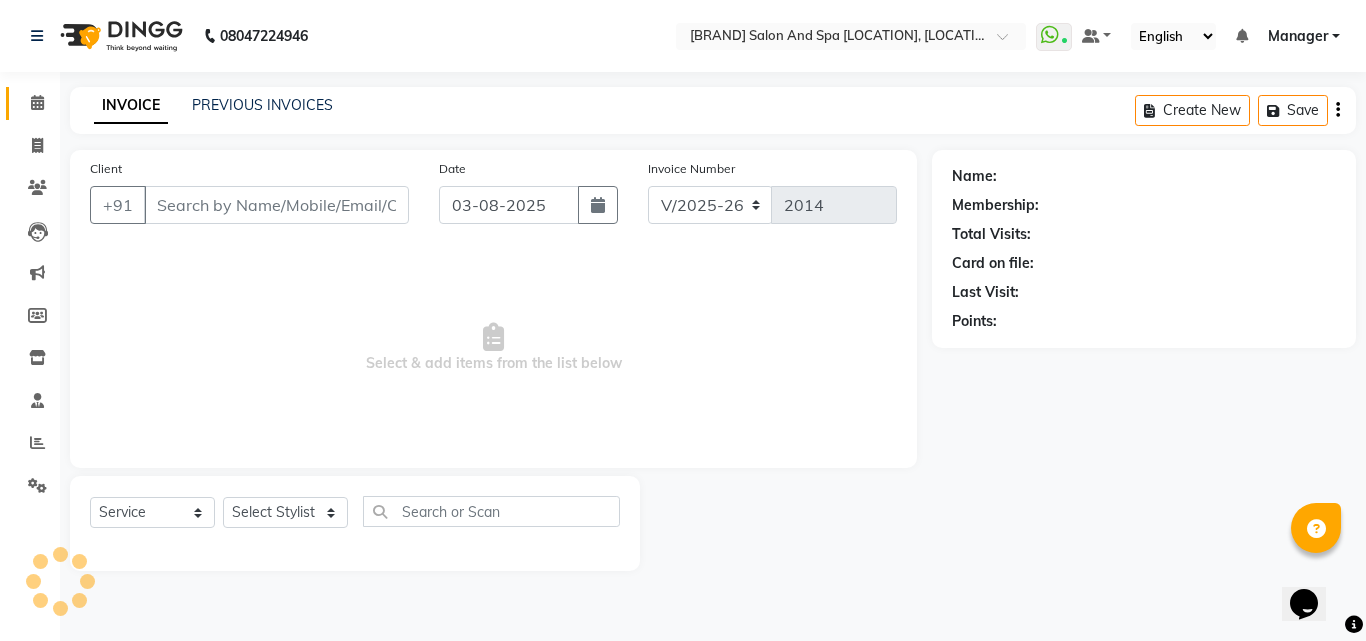 type on "99******99" 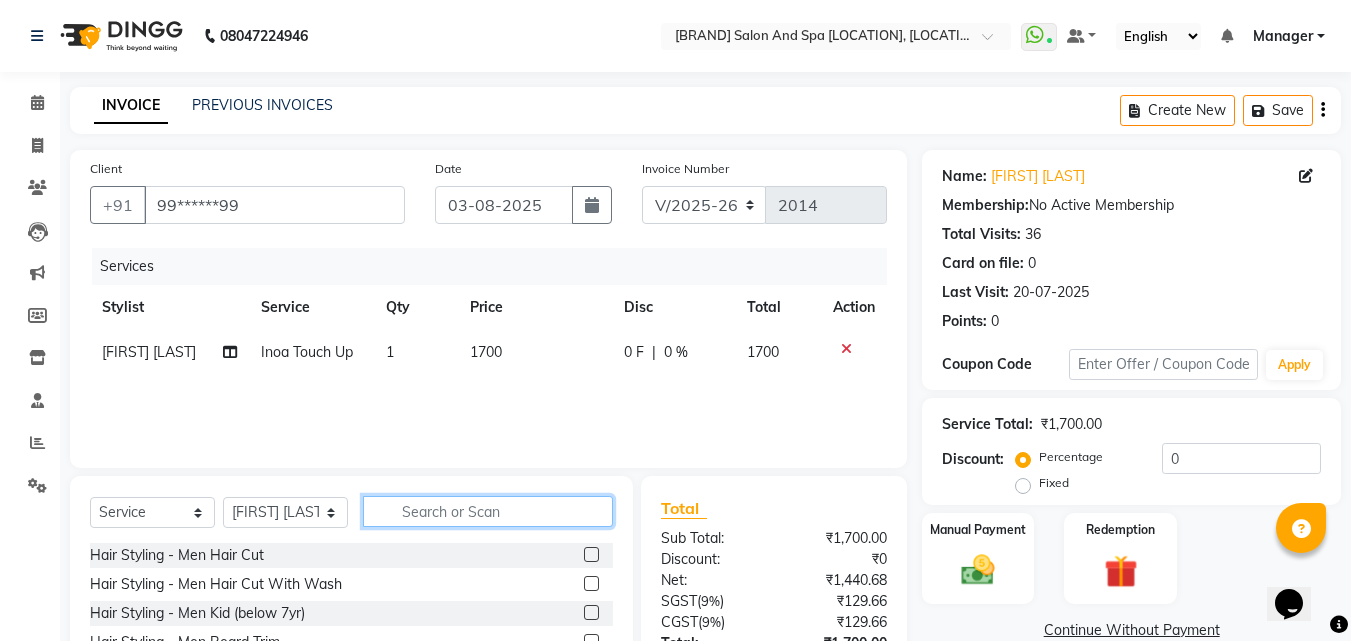 click 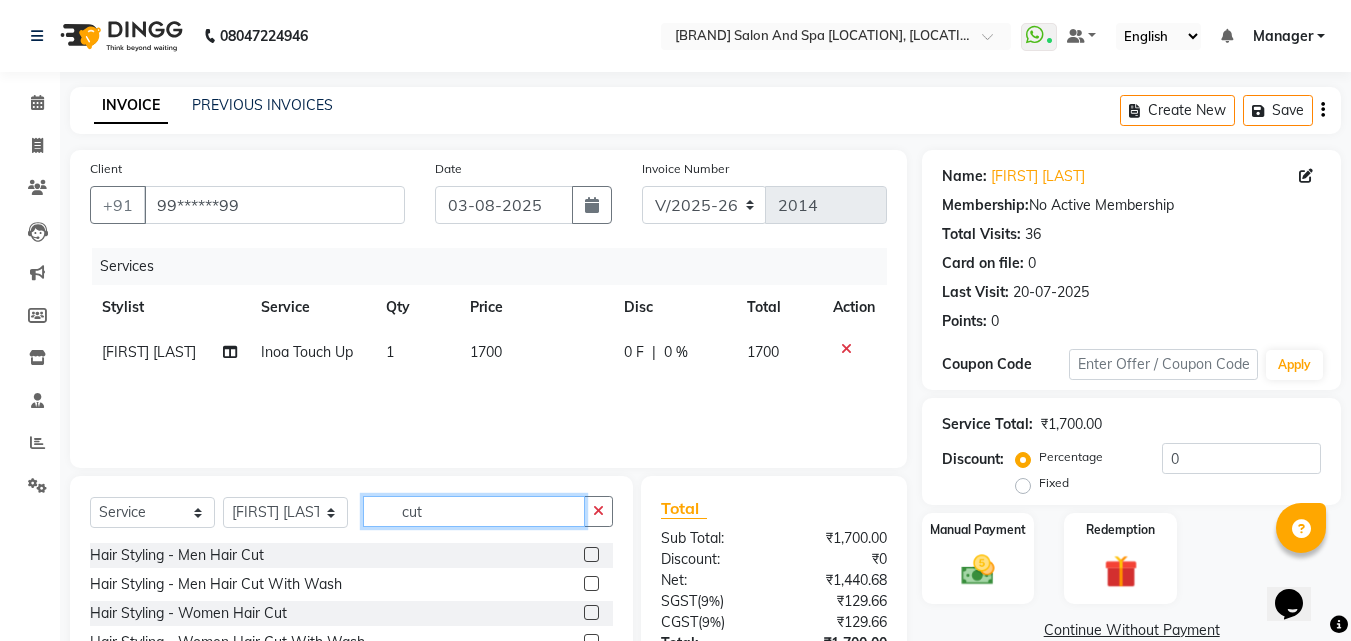 type on "cut" 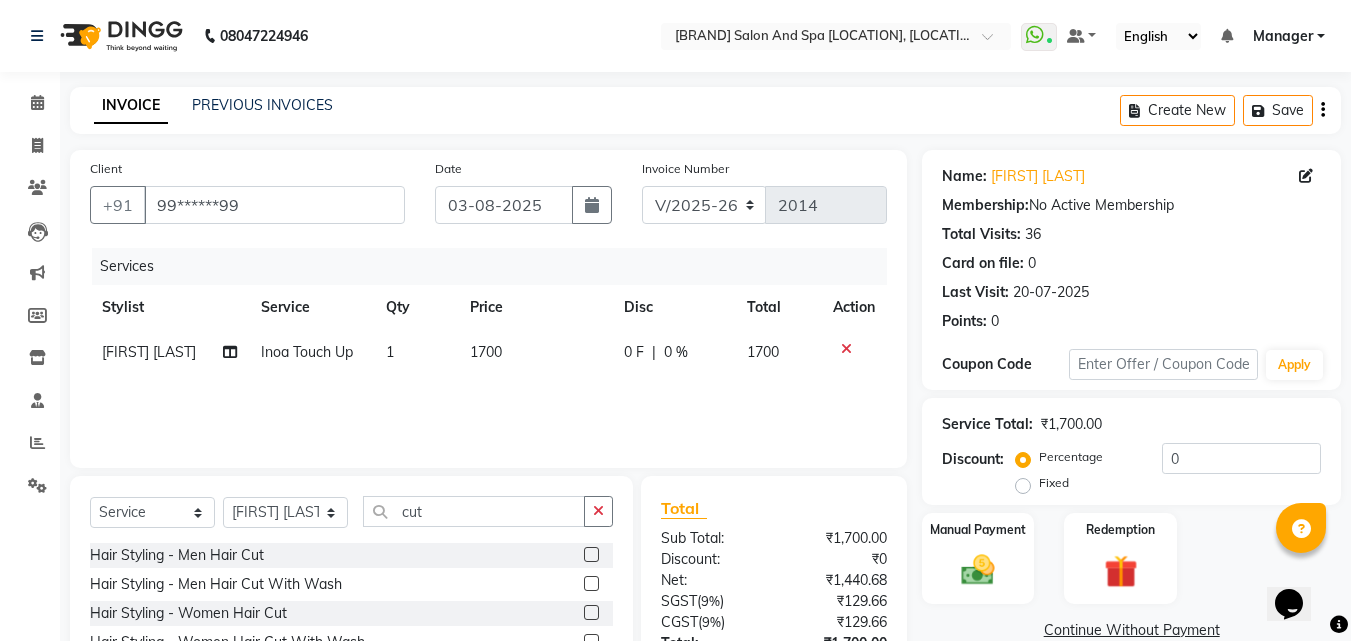 click 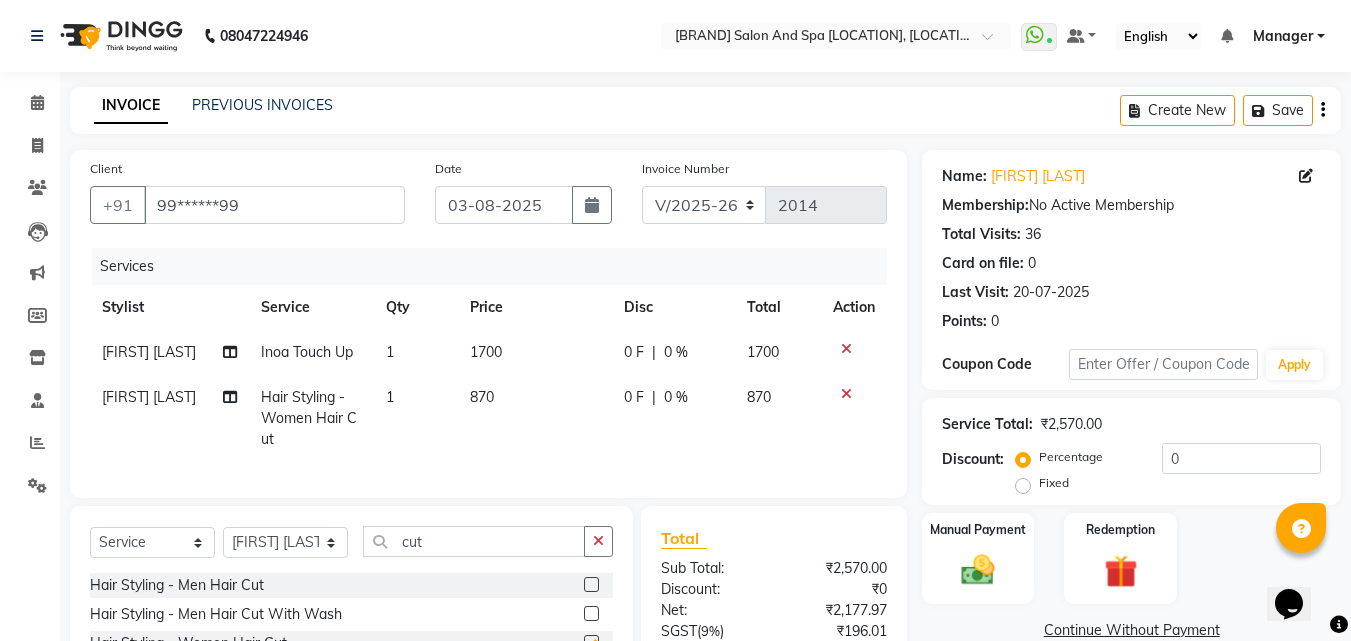 checkbox on "false" 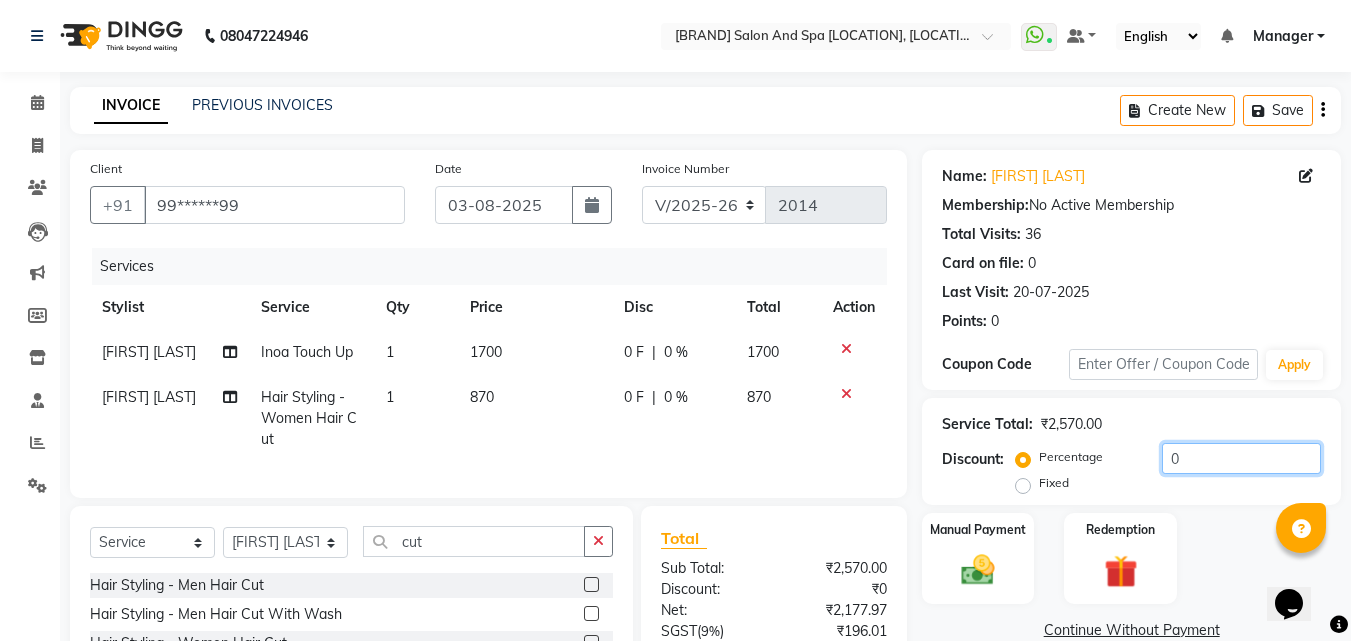 click on "0" 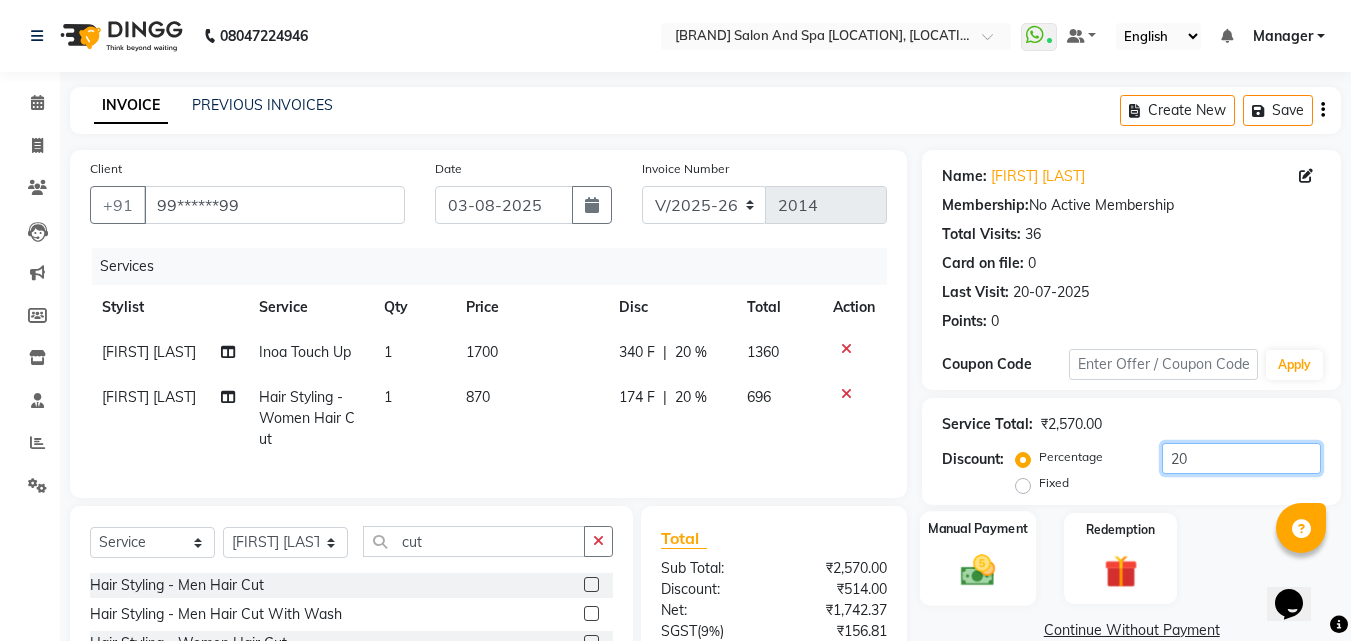type on "20" 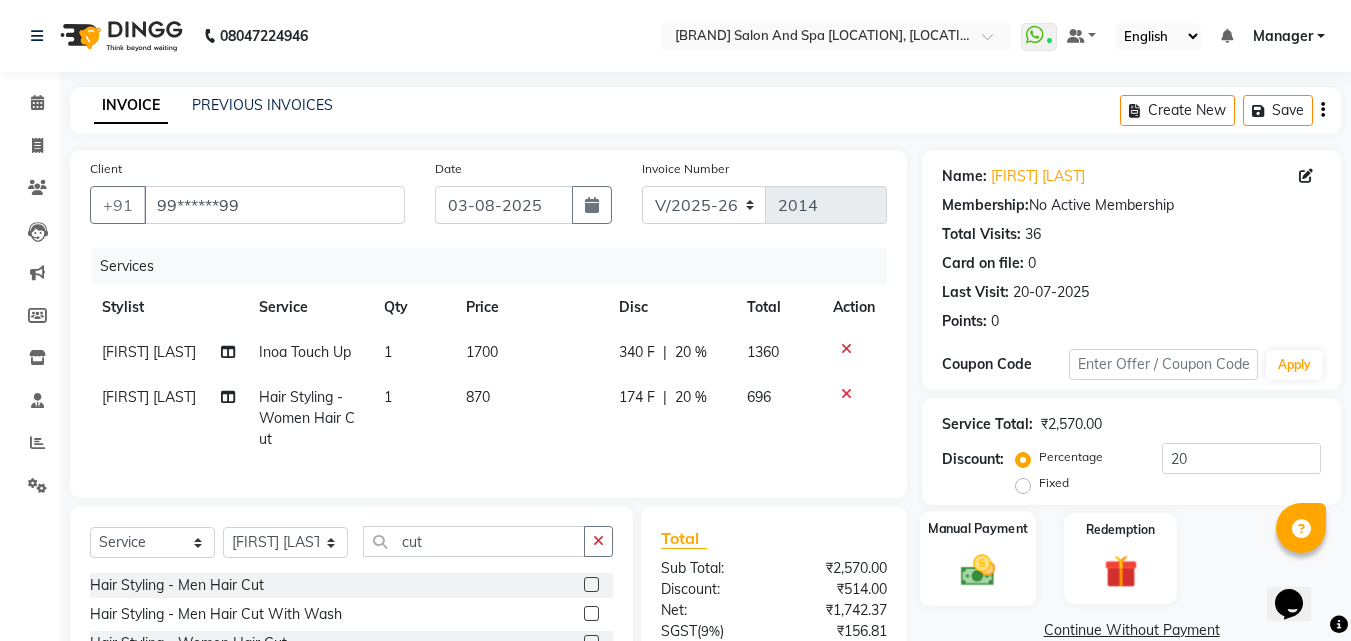 click 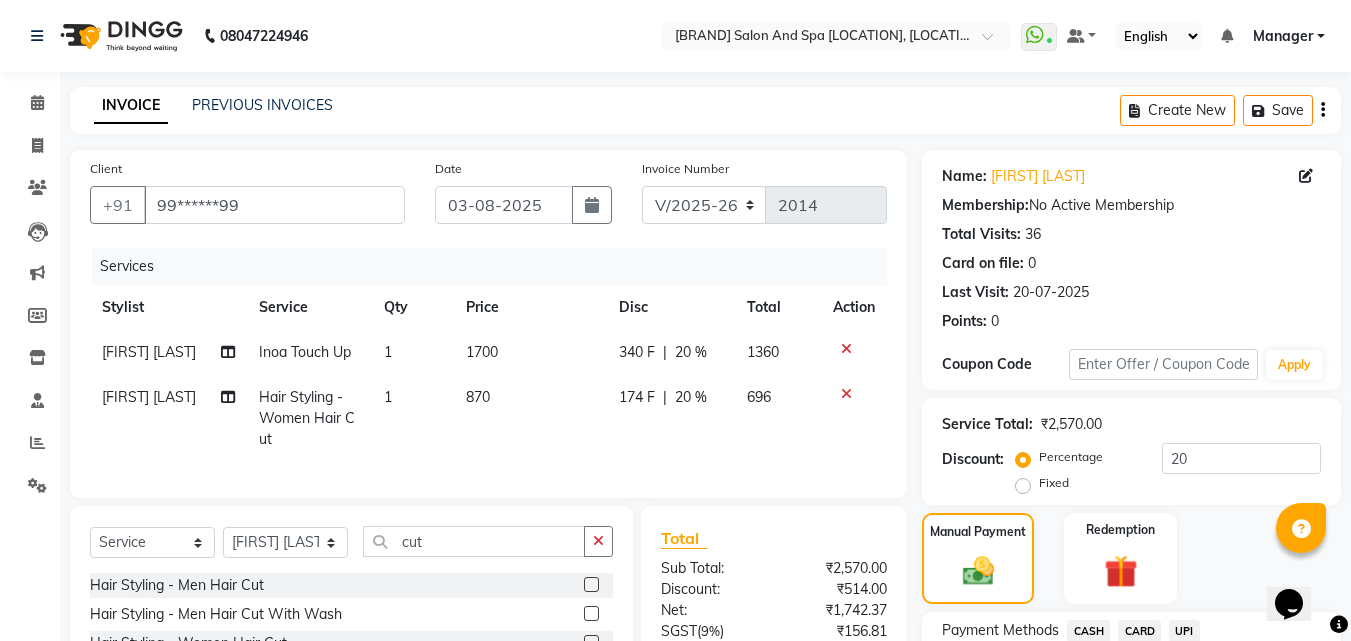 scroll, scrollTop: 204, scrollLeft: 0, axis: vertical 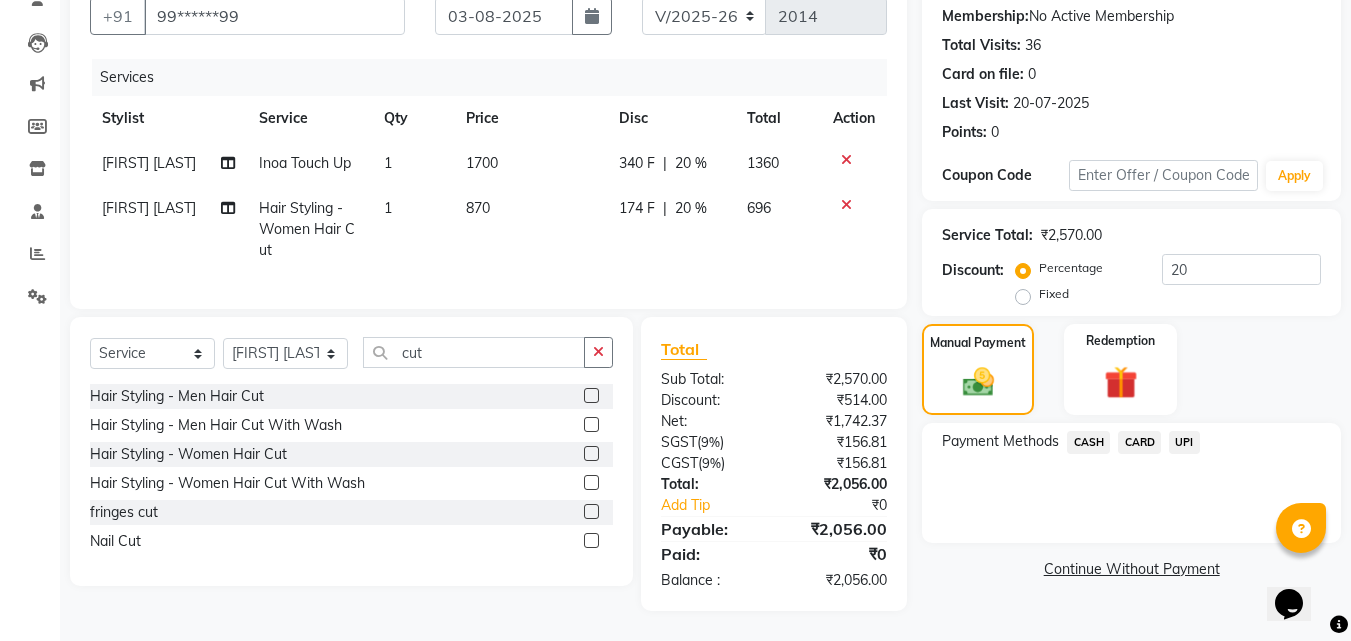 click on "UPI" 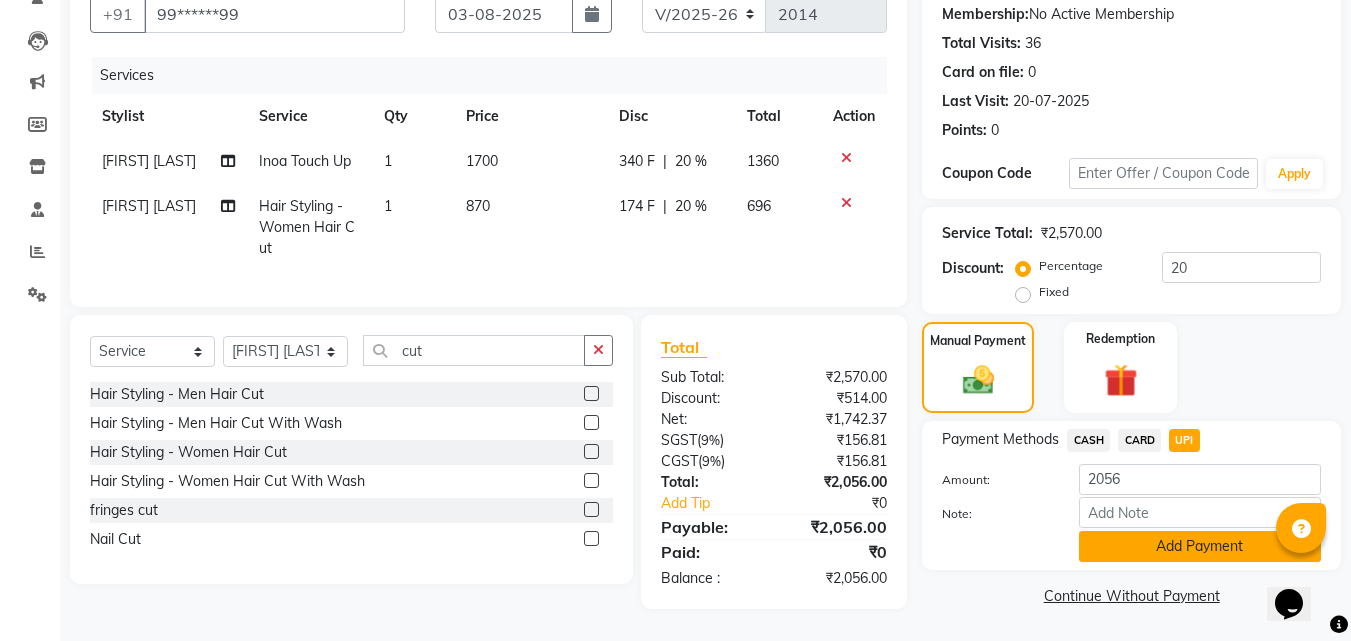 click on "Add Payment" 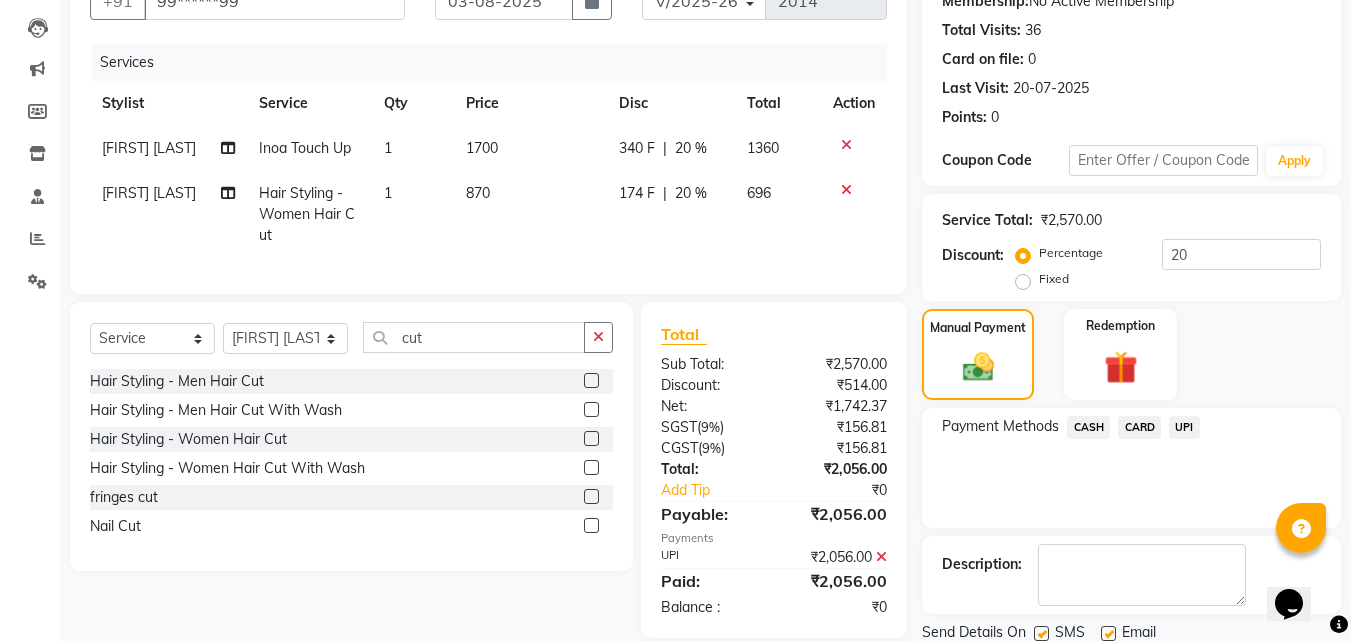 scroll, scrollTop: 275, scrollLeft: 0, axis: vertical 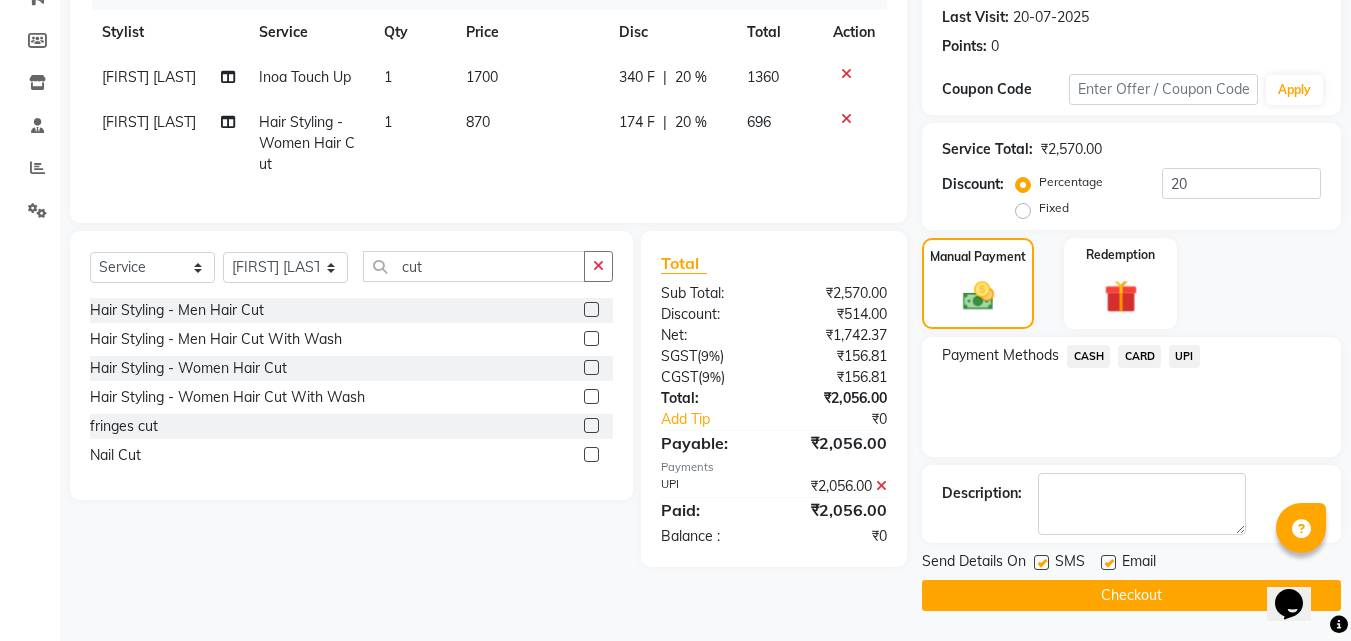 click on "Checkout" 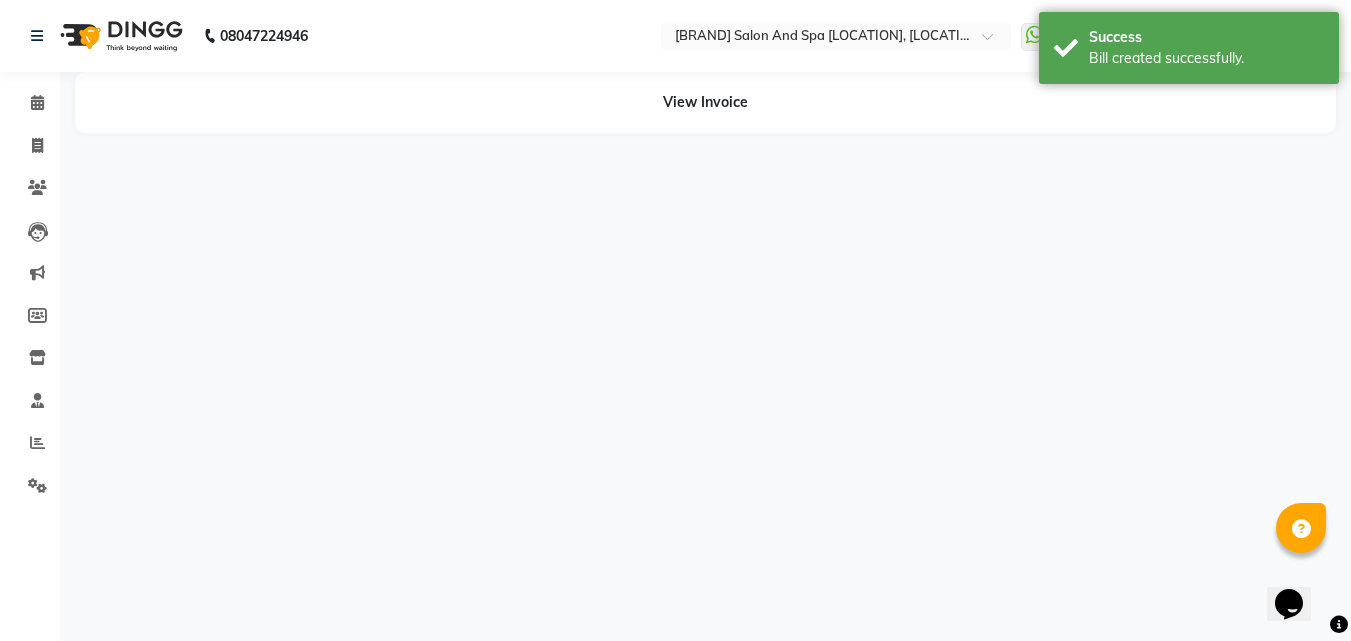 scroll, scrollTop: 0, scrollLeft: 0, axis: both 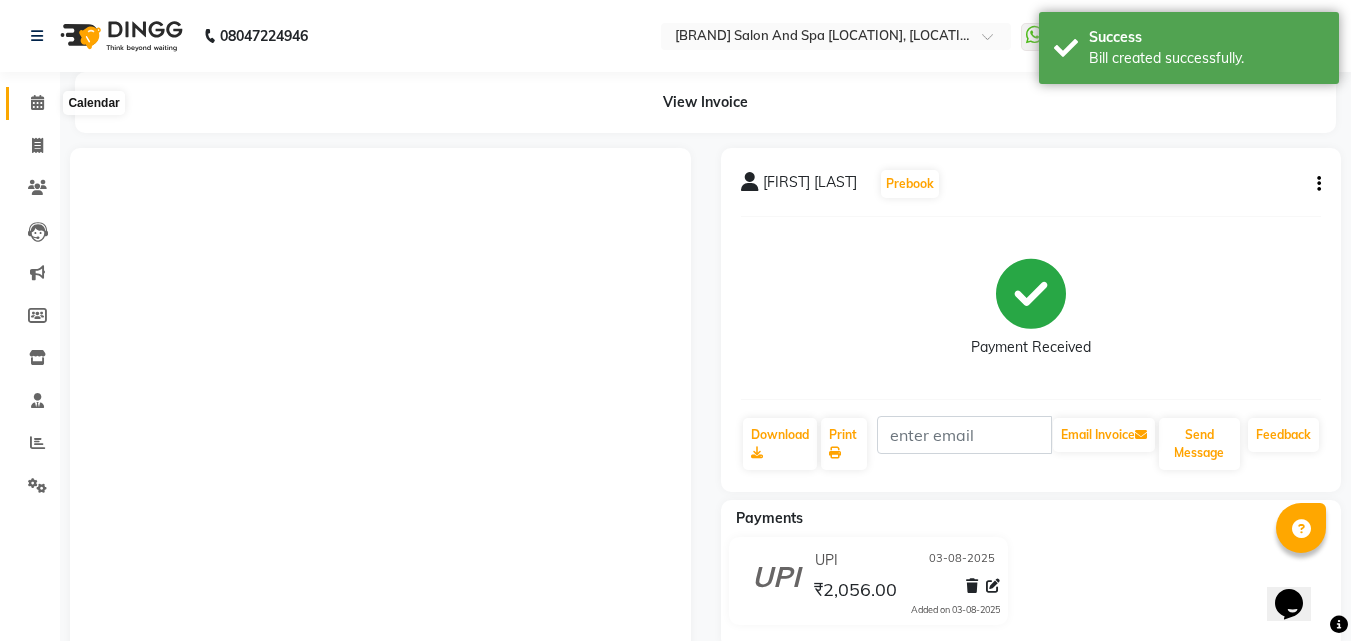 click 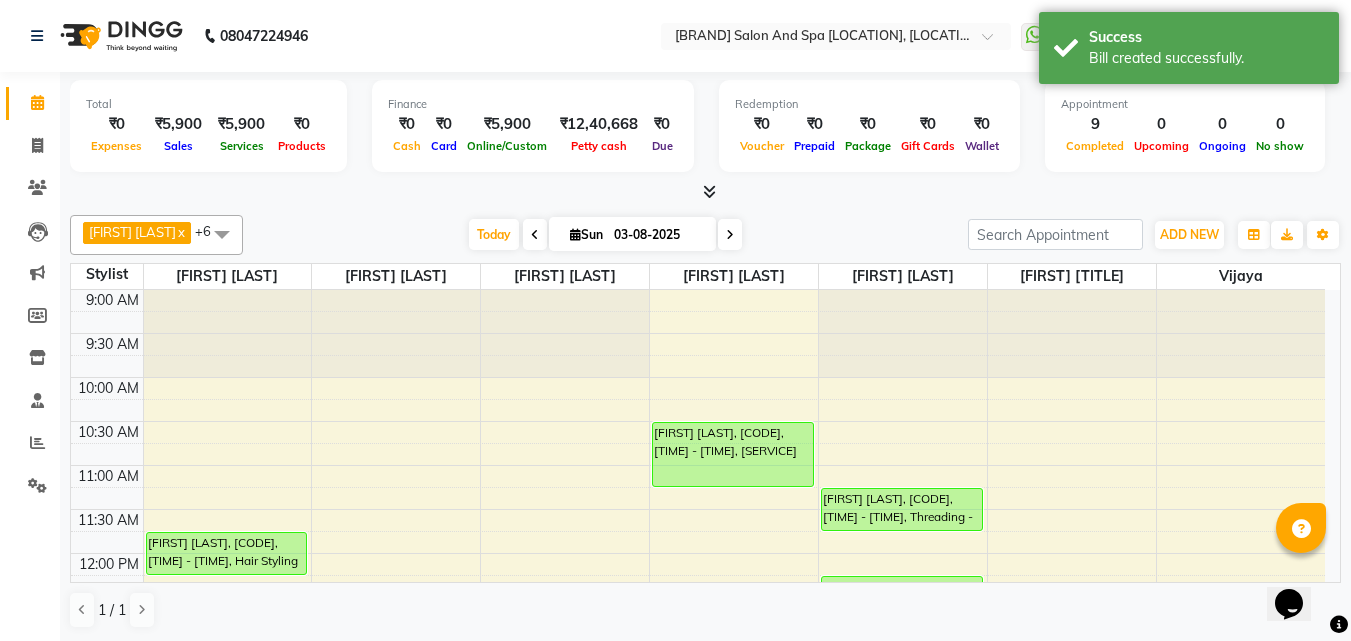 scroll, scrollTop: 529, scrollLeft: 0, axis: vertical 